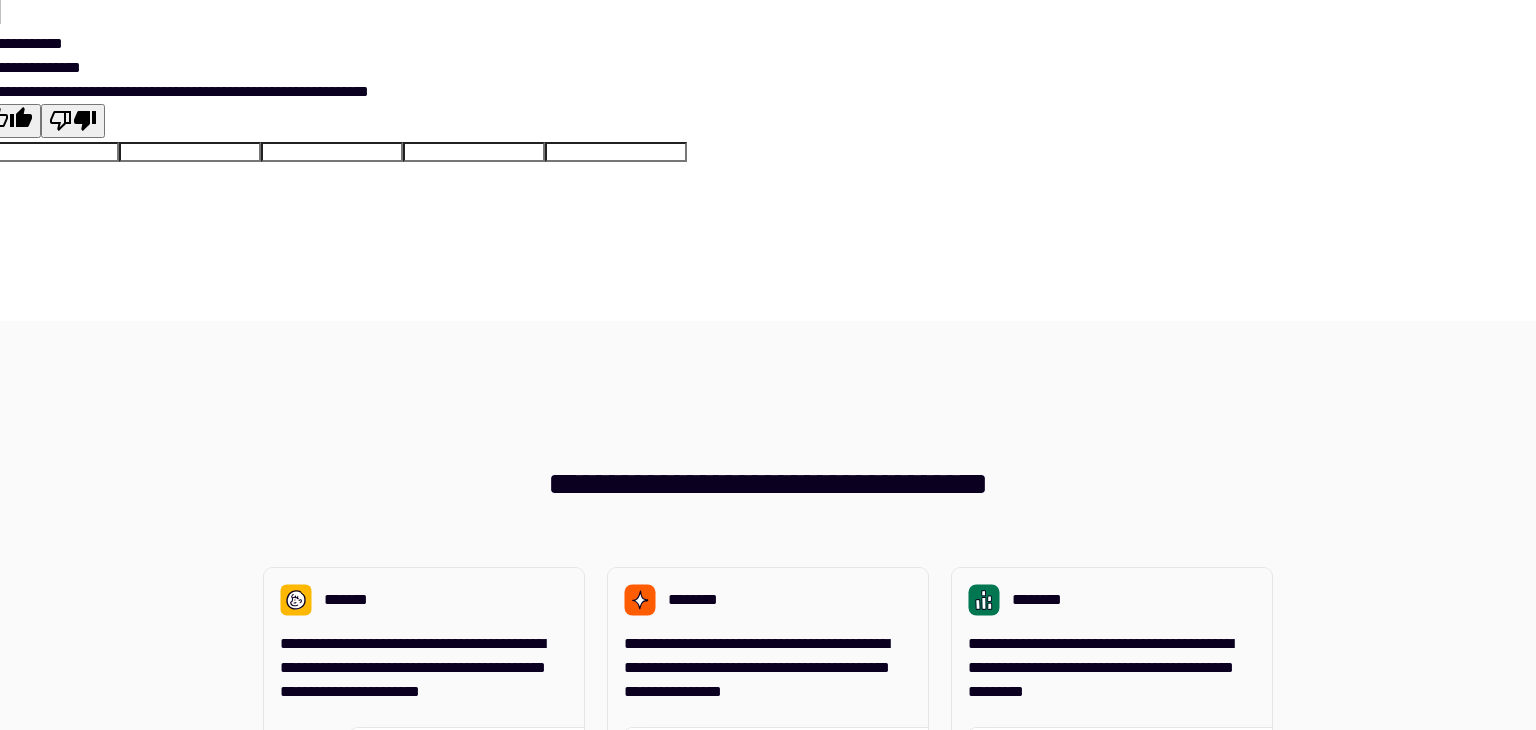 scroll, scrollTop: 0, scrollLeft: 0, axis: both 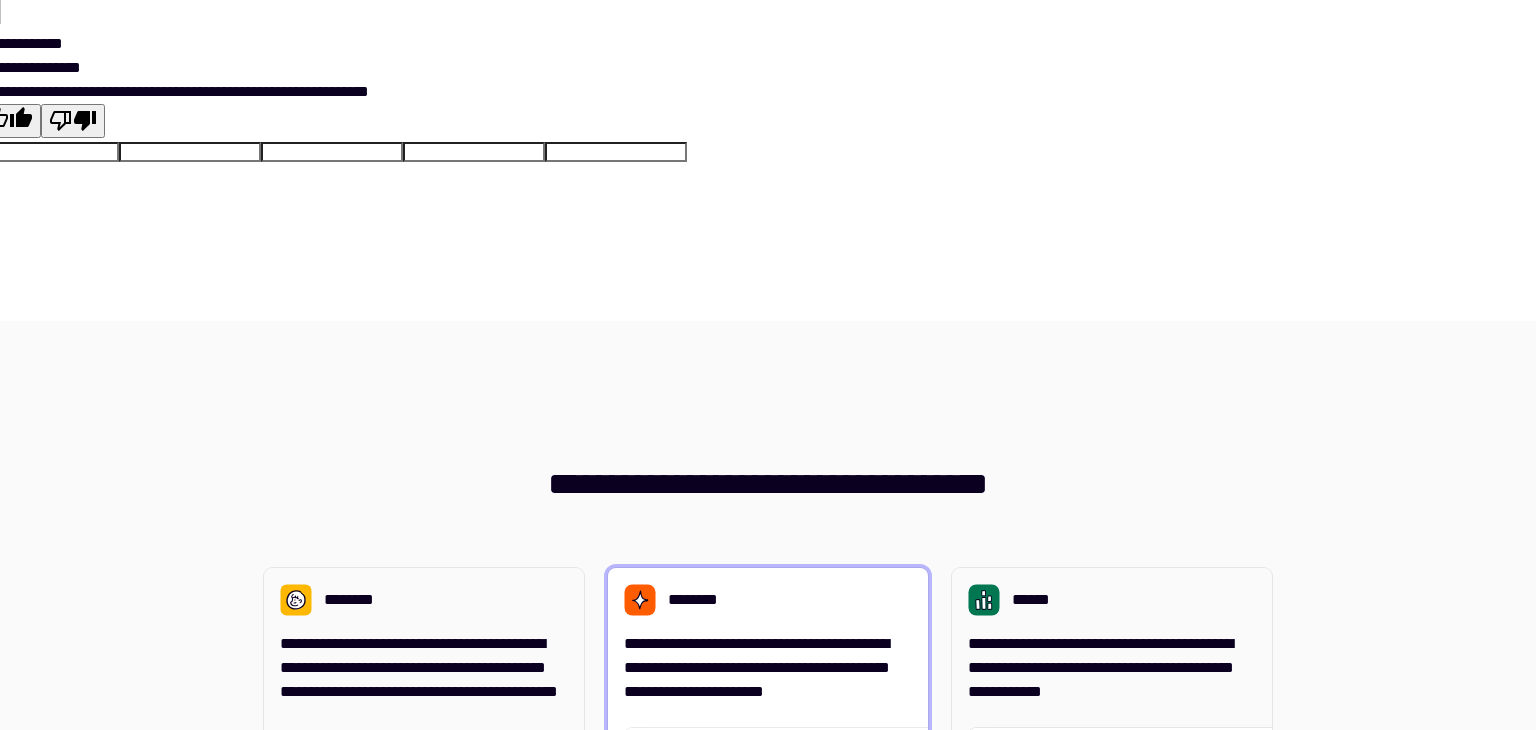click on "**********" at bounding box center (757, 667) 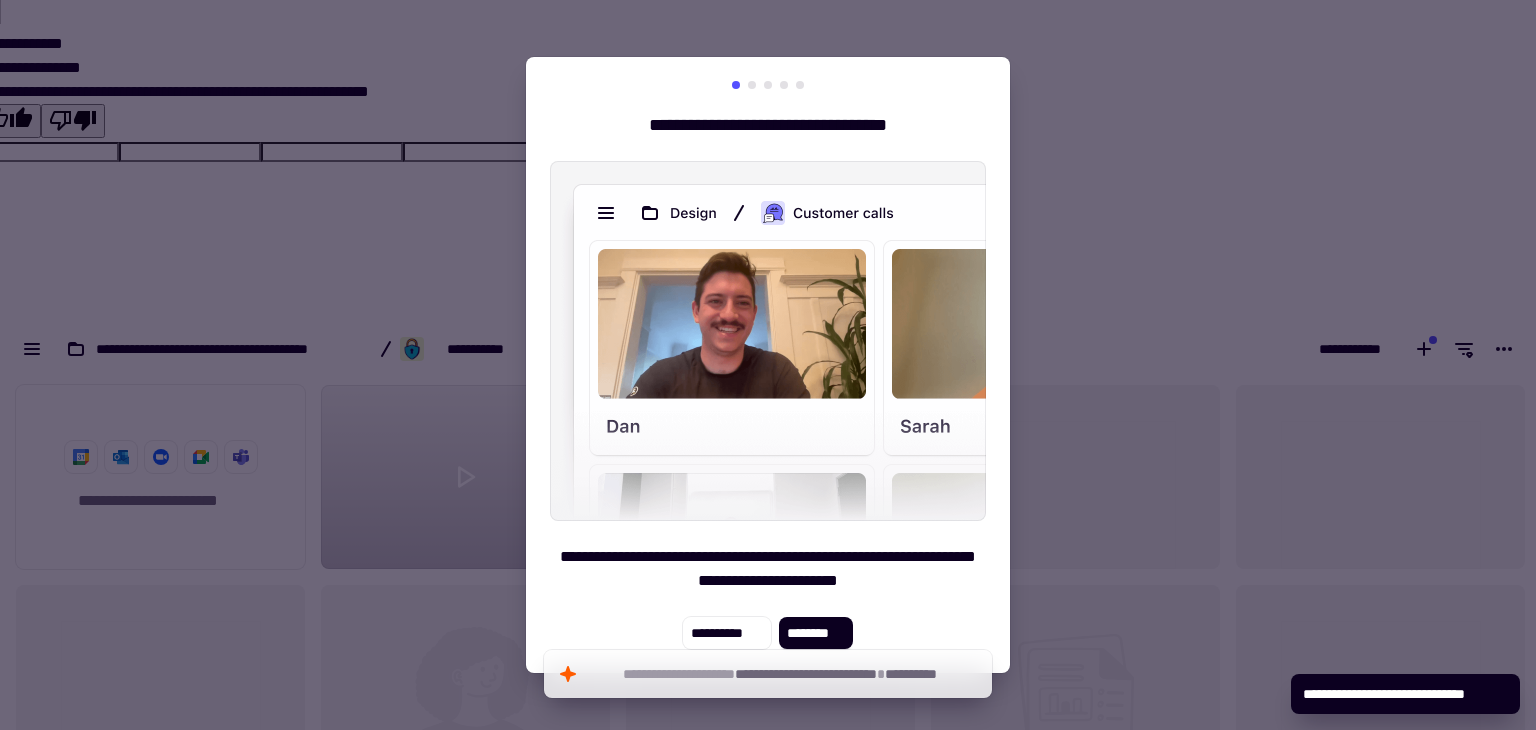 scroll, scrollTop: 16, scrollLeft: 16, axis: both 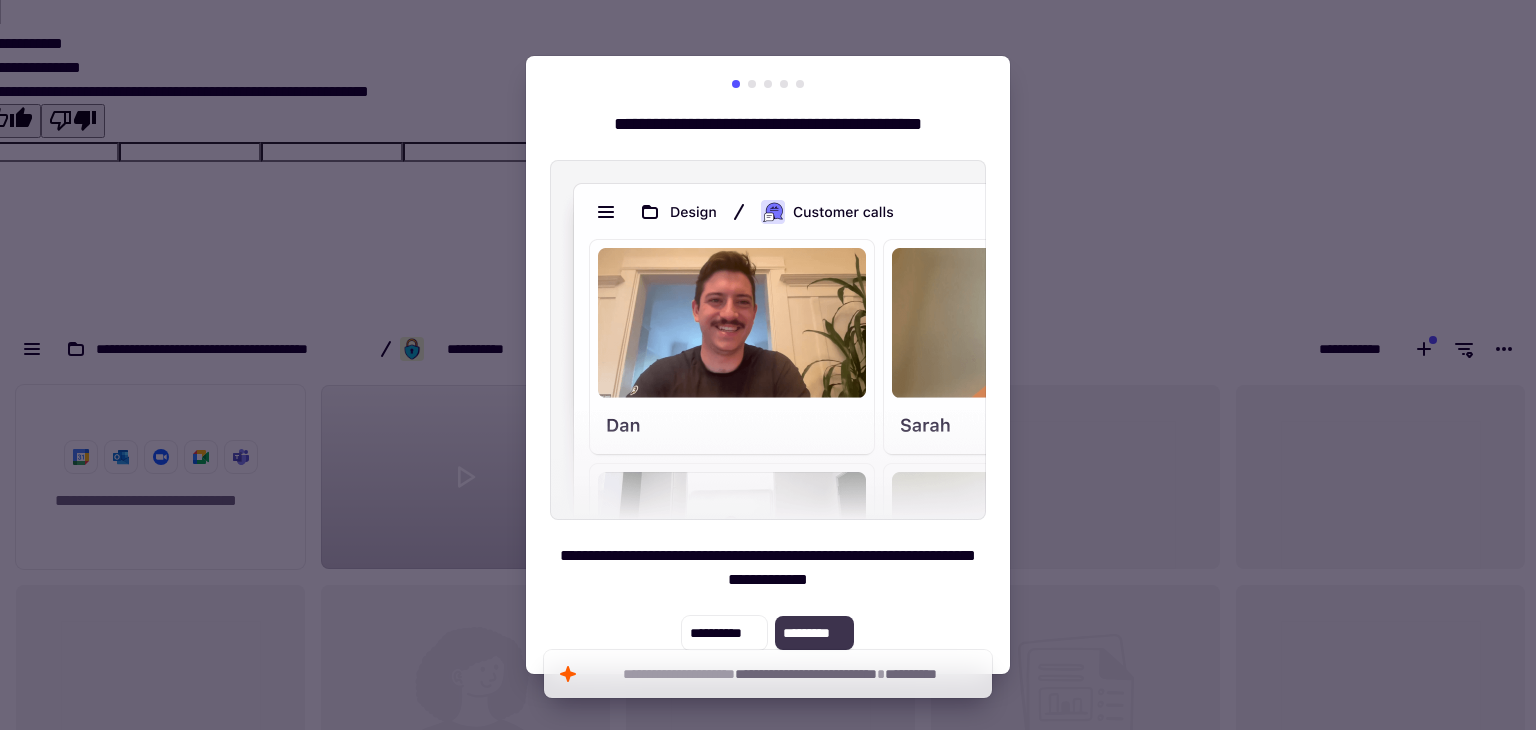 click on "*********" 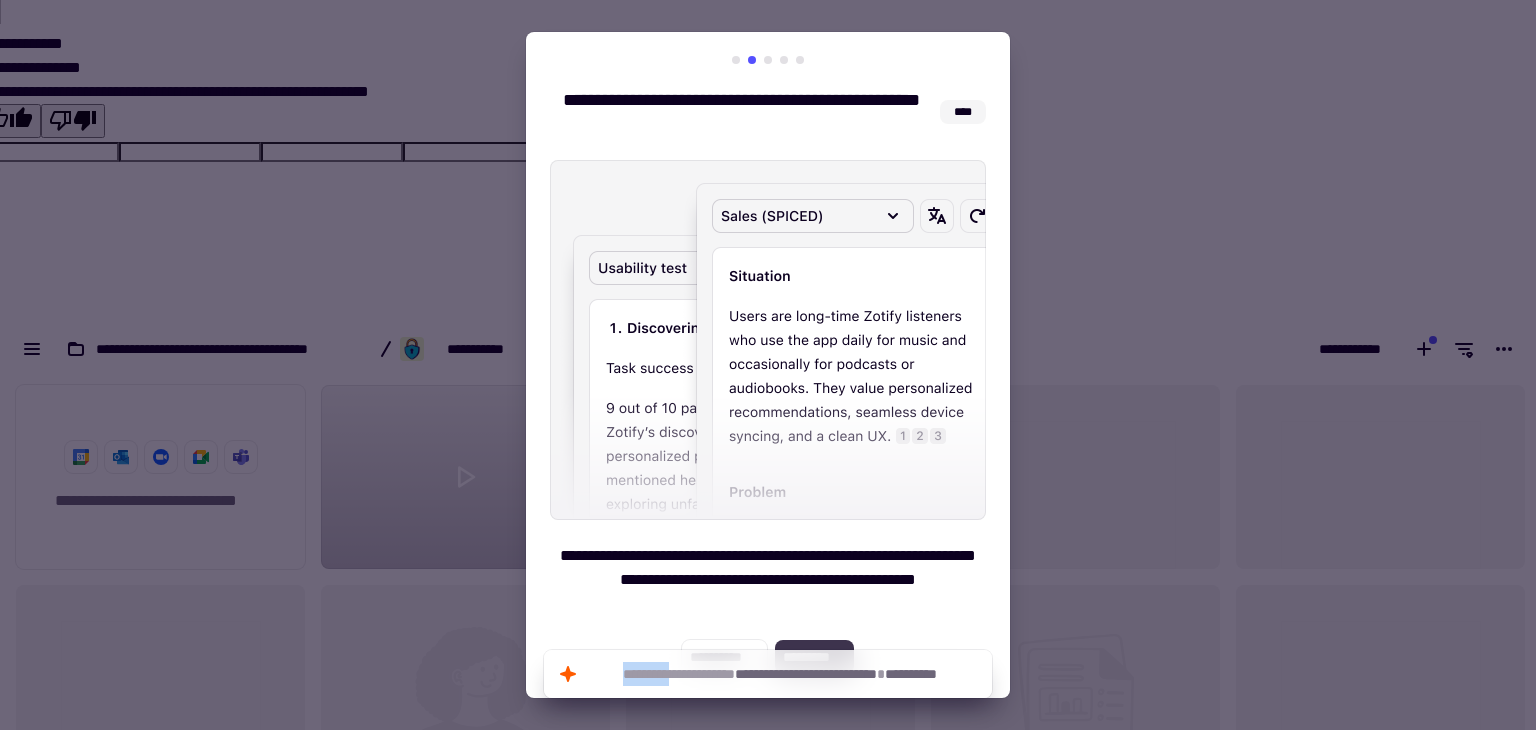 click on "**********" at bounding box center (768, 365) 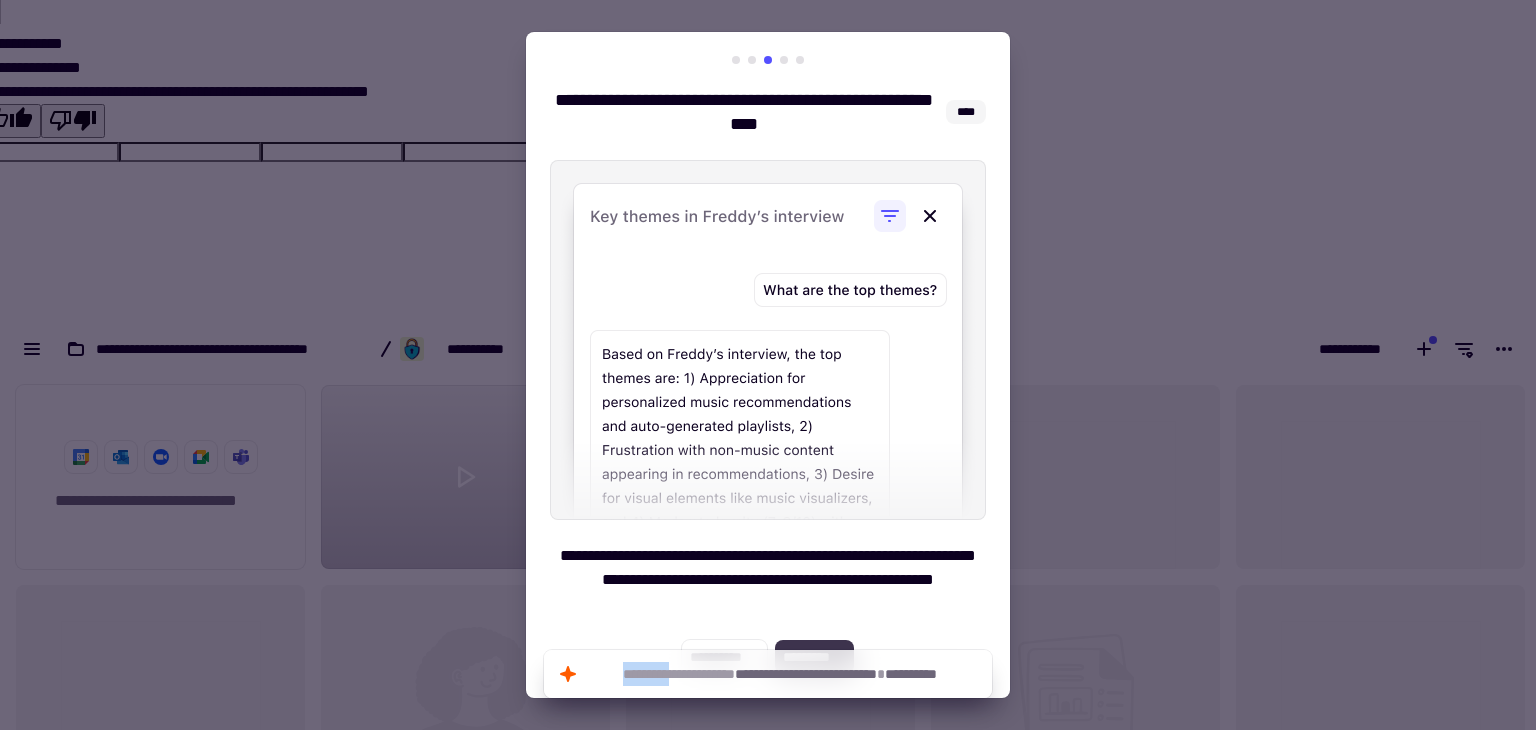 click on "*********" 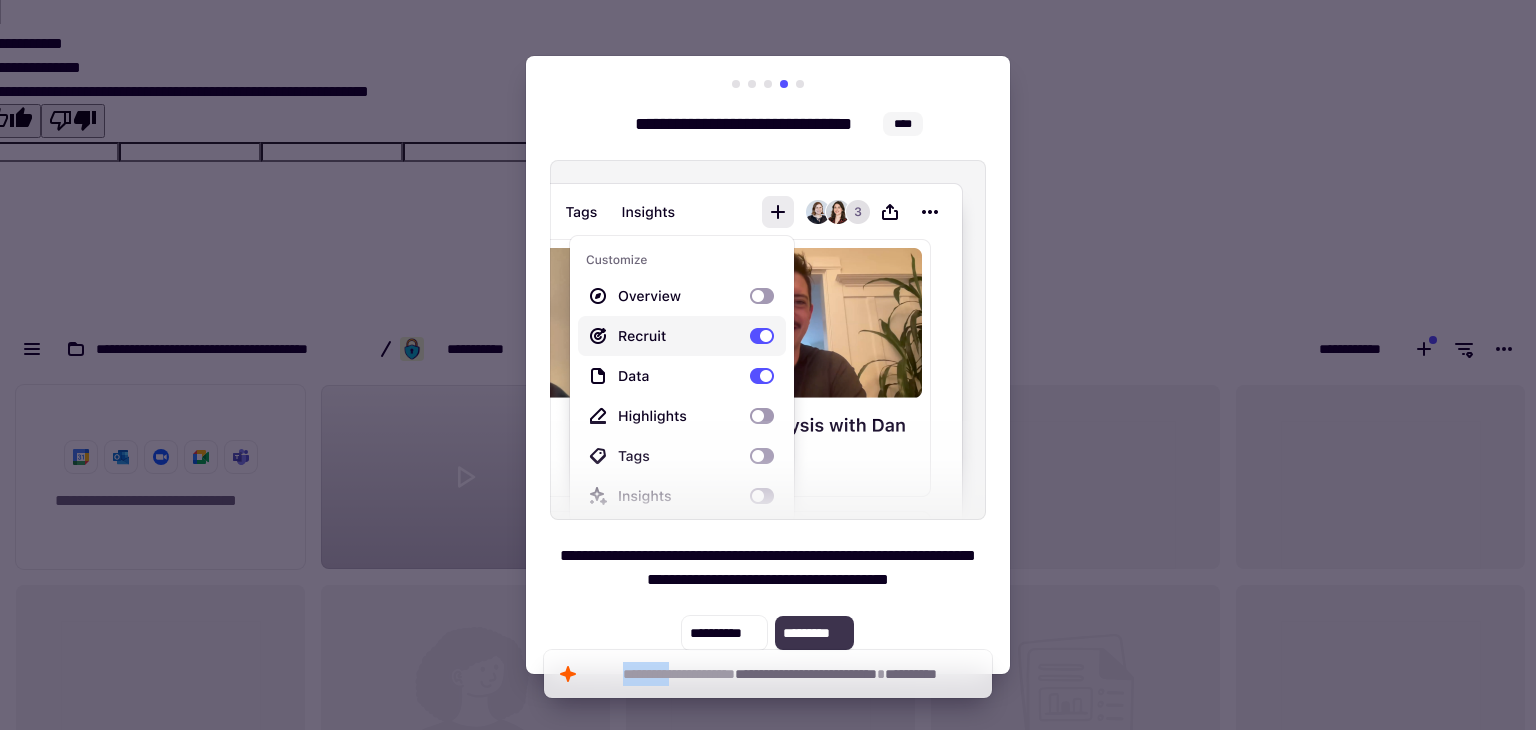 click on "*********" 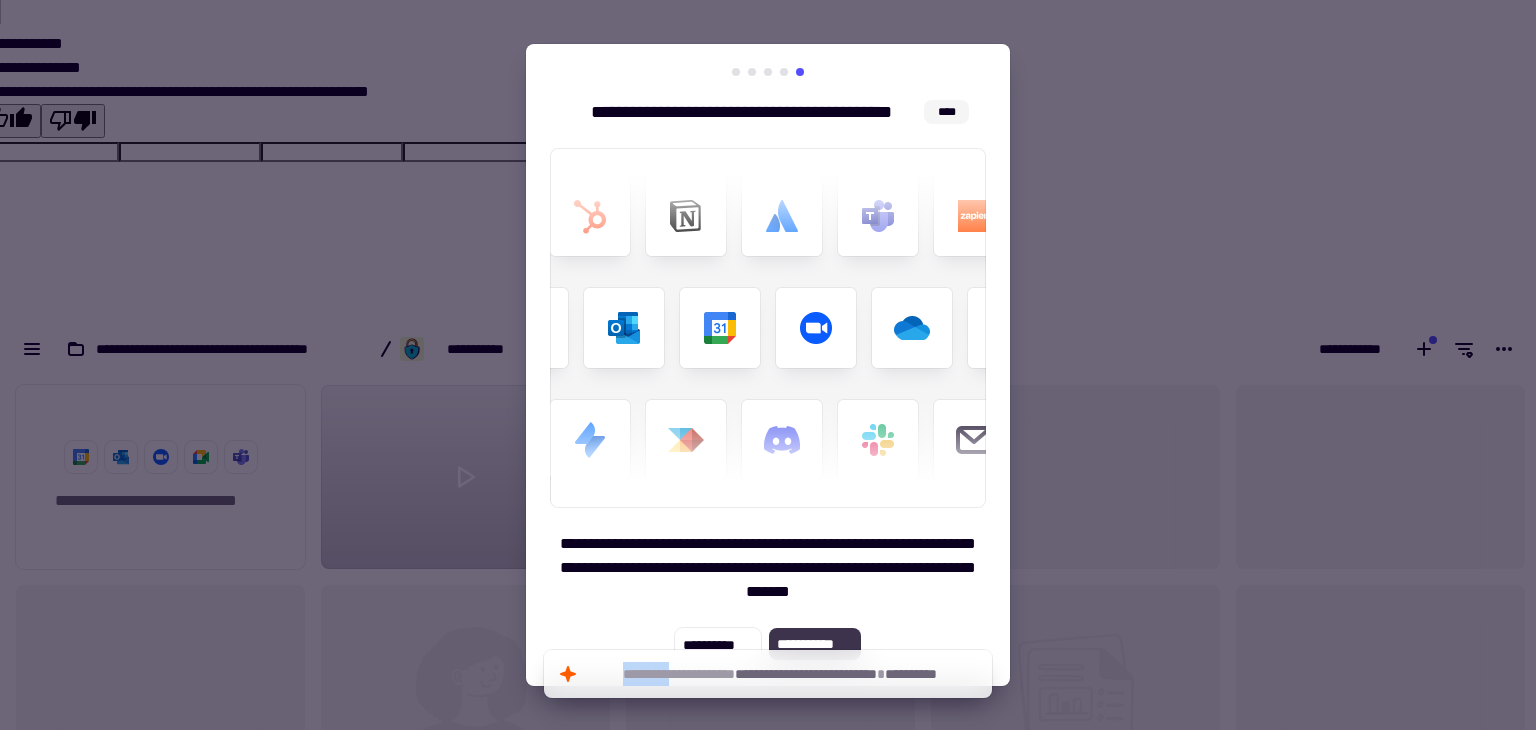 click on "**********" 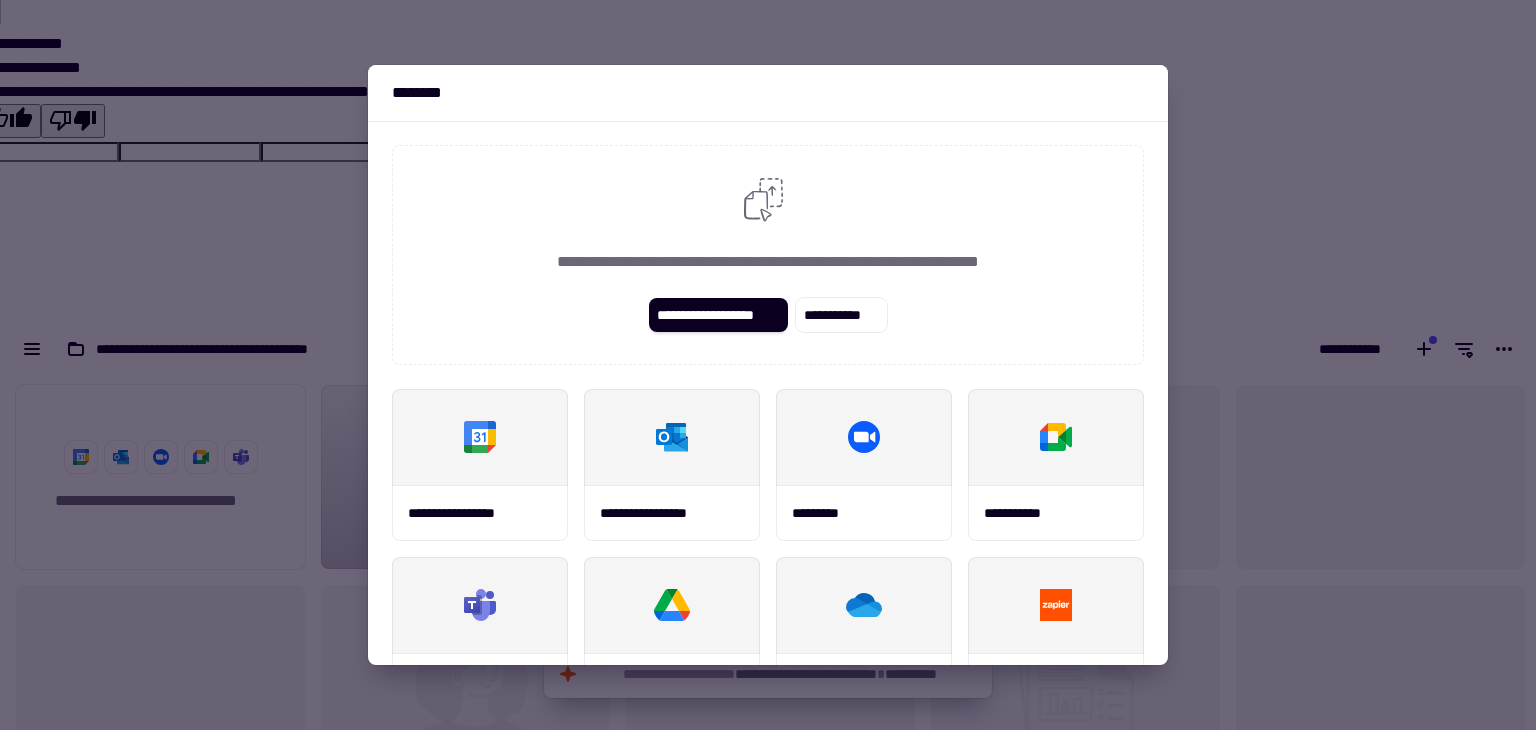 click at bounding box center (768, 365) 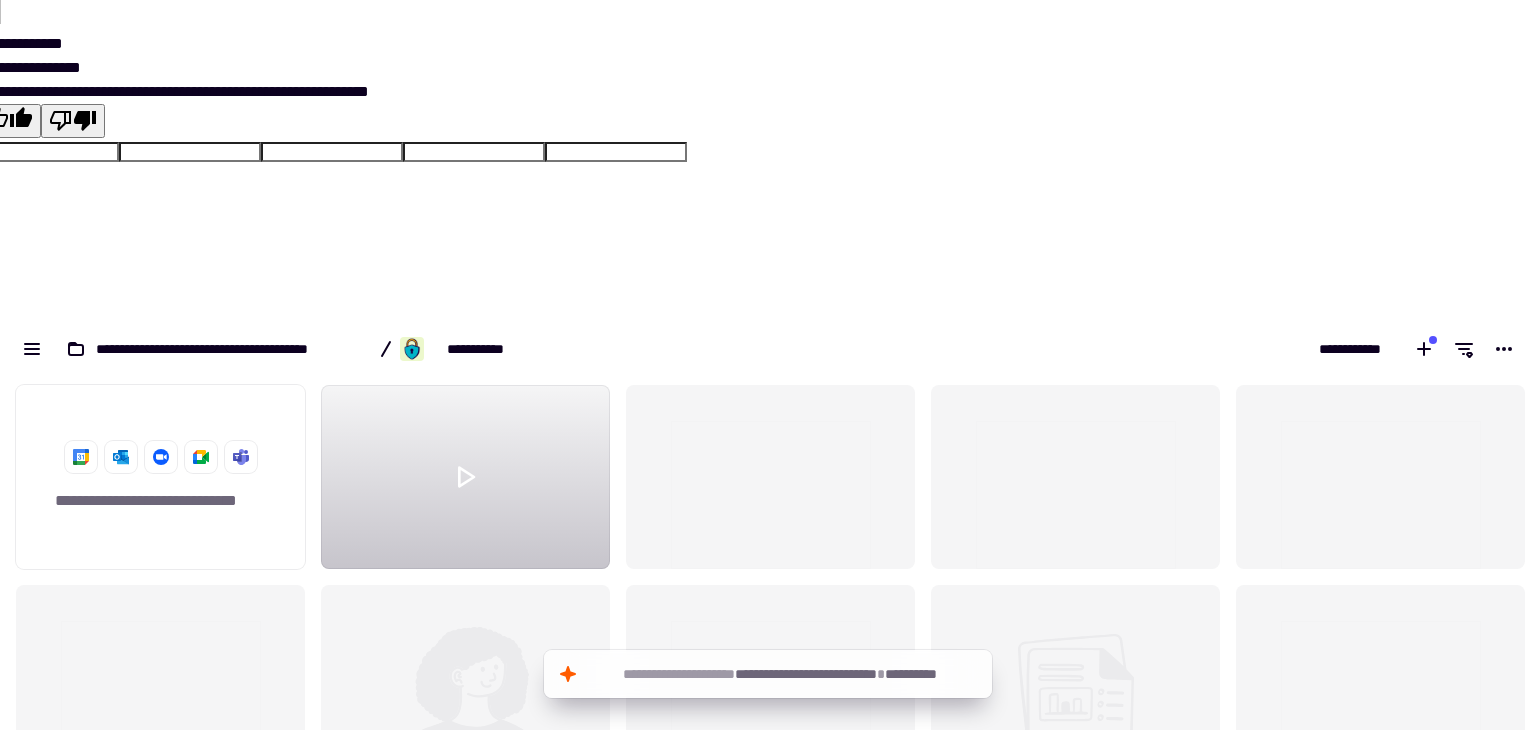 click 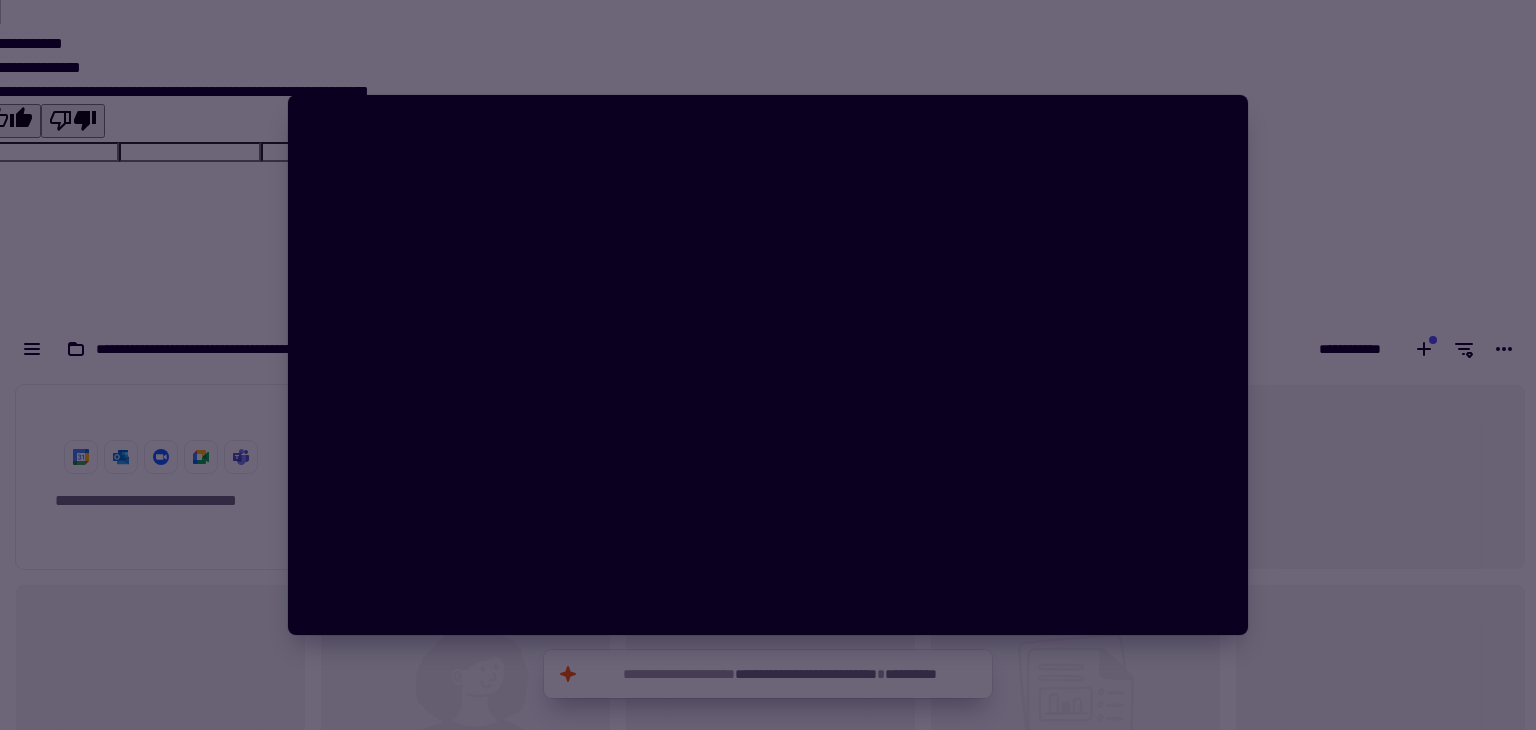 click at bounding box center (768, 365) 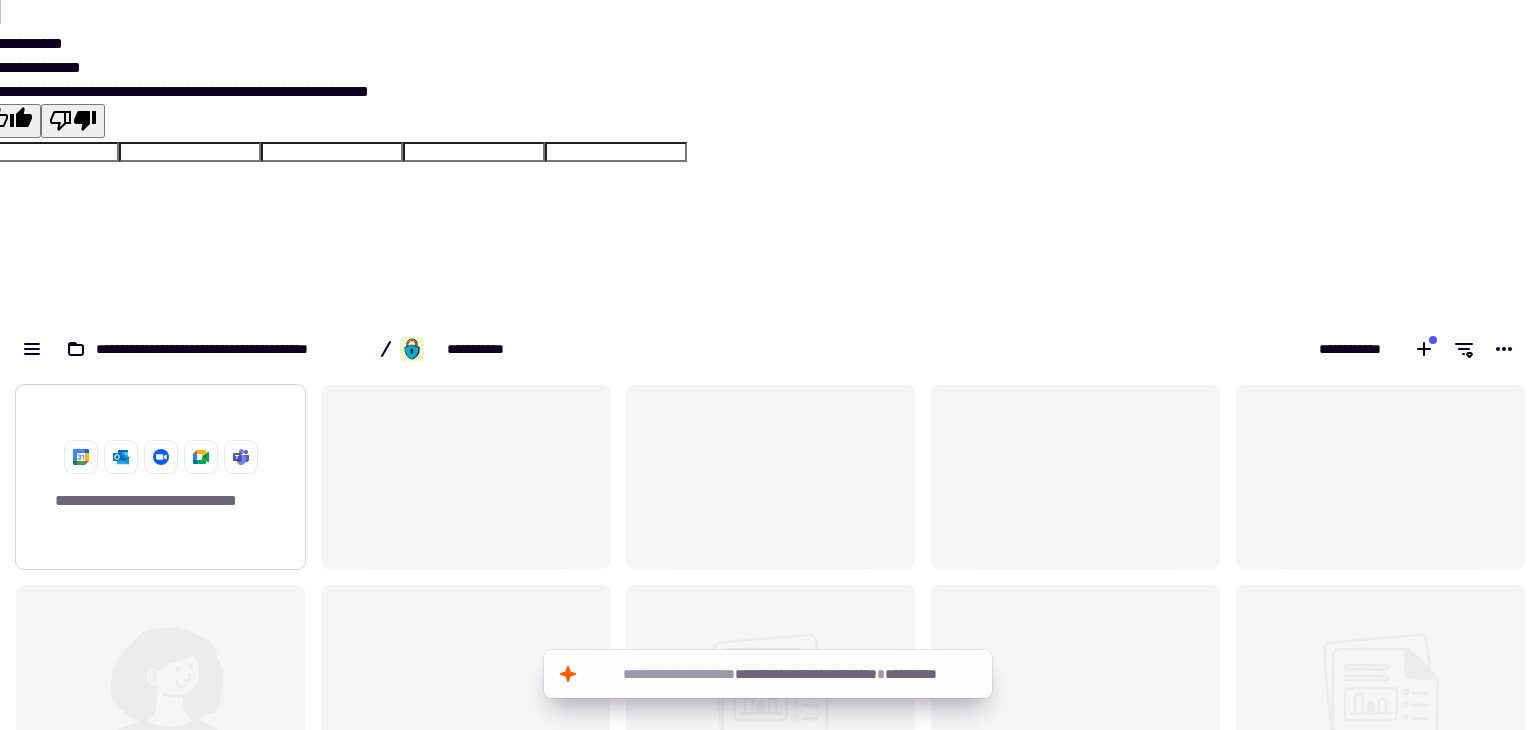 click on "**********" 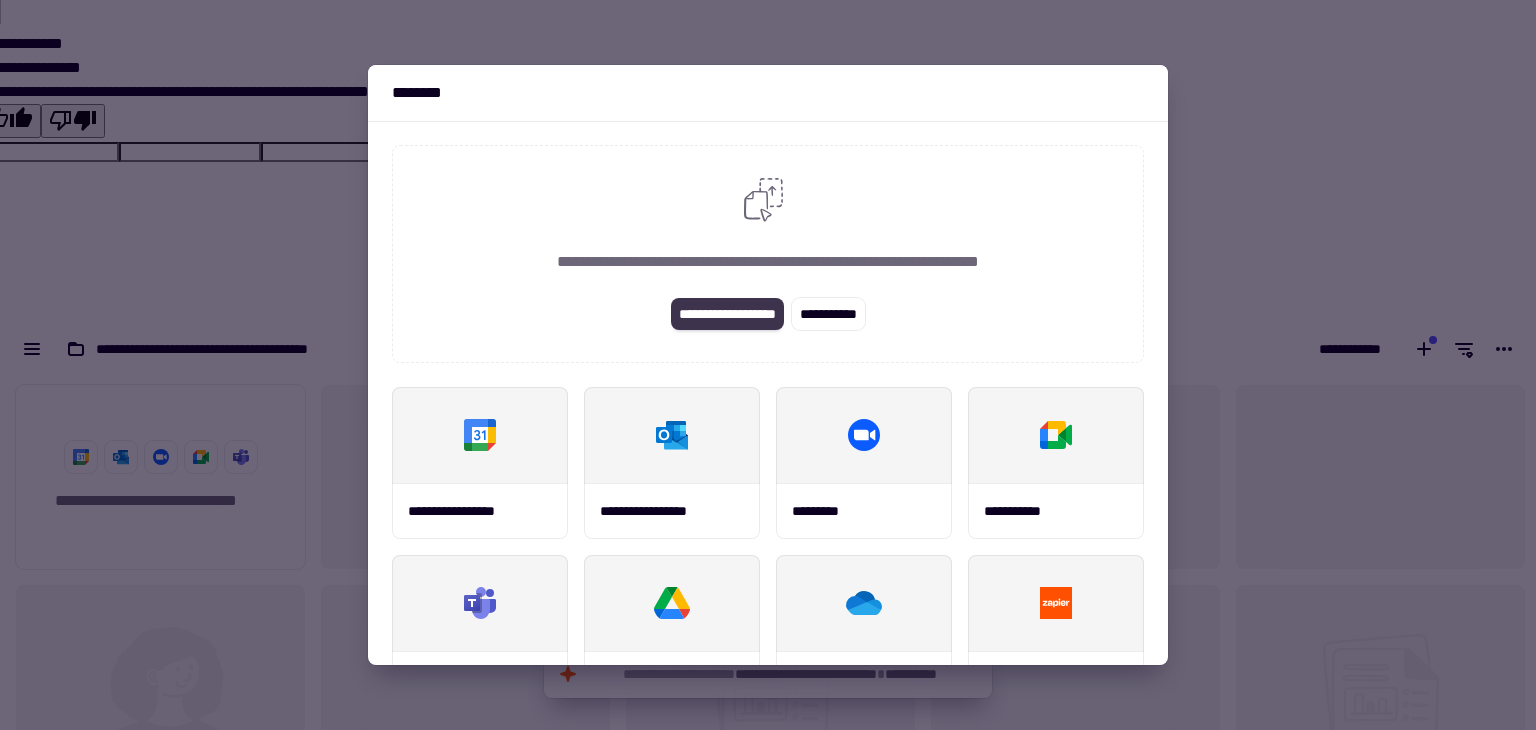 click on "**********" 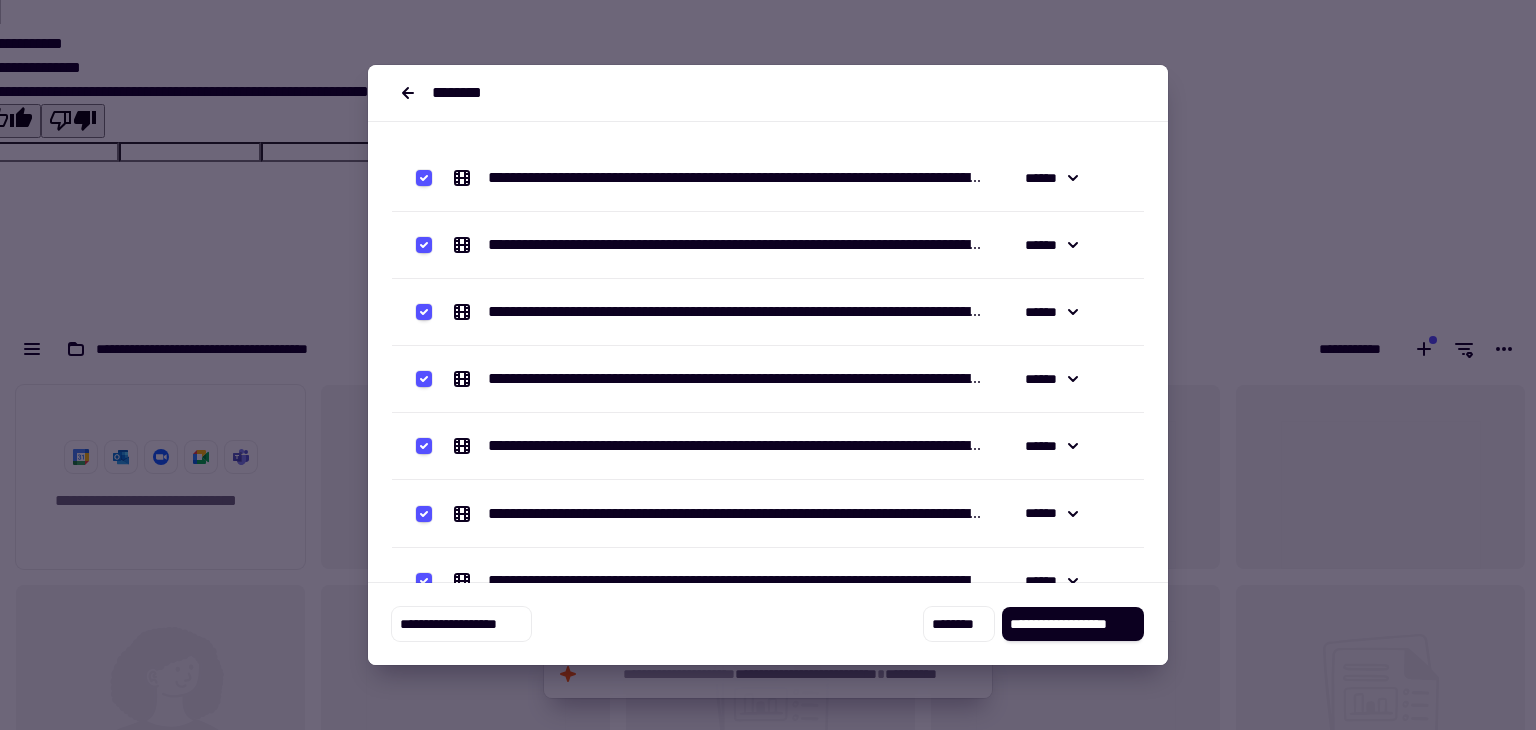 drag, startPoint x: 1052, startPoint y: 623, endPoint x: 934, endPoint y: 296, distance: 347.6392 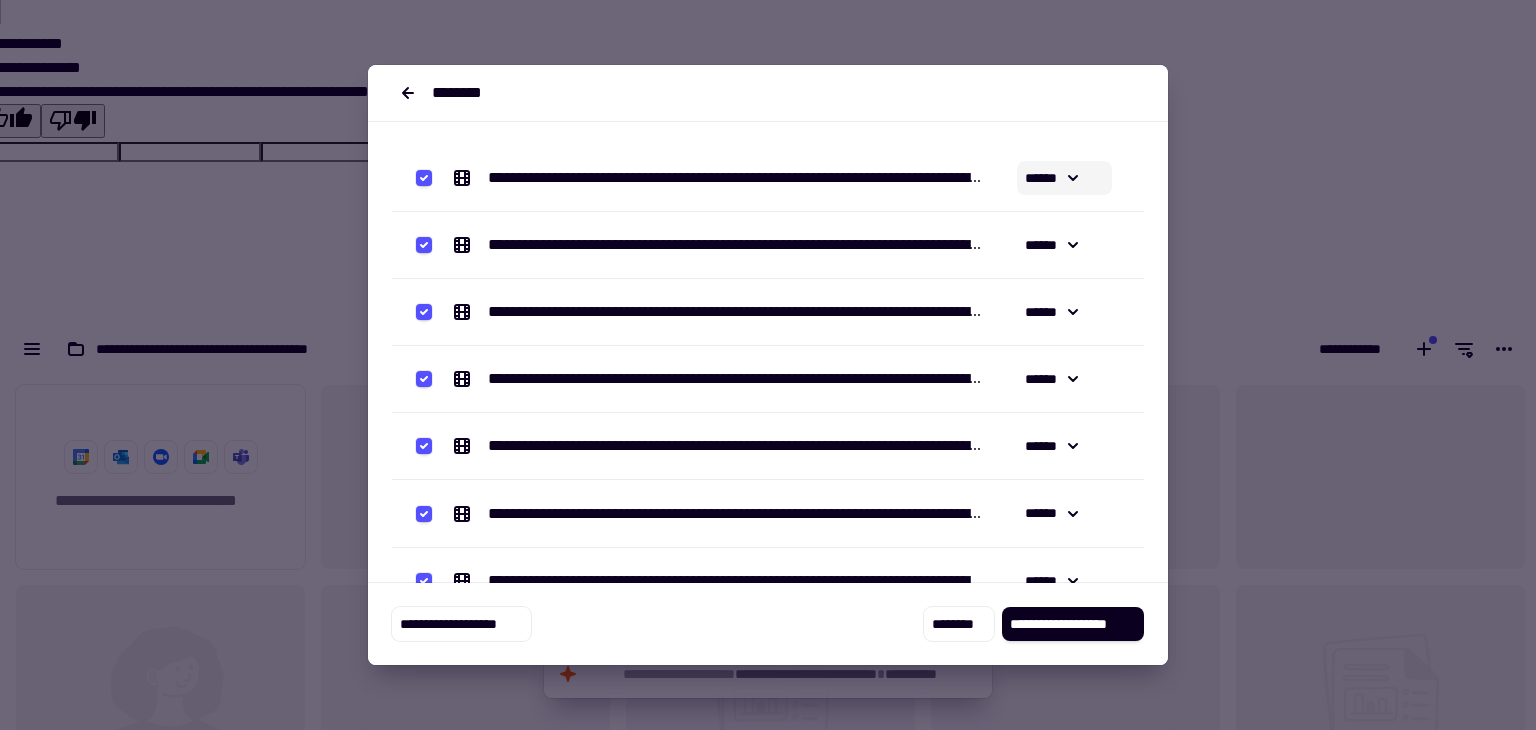 click on "******" 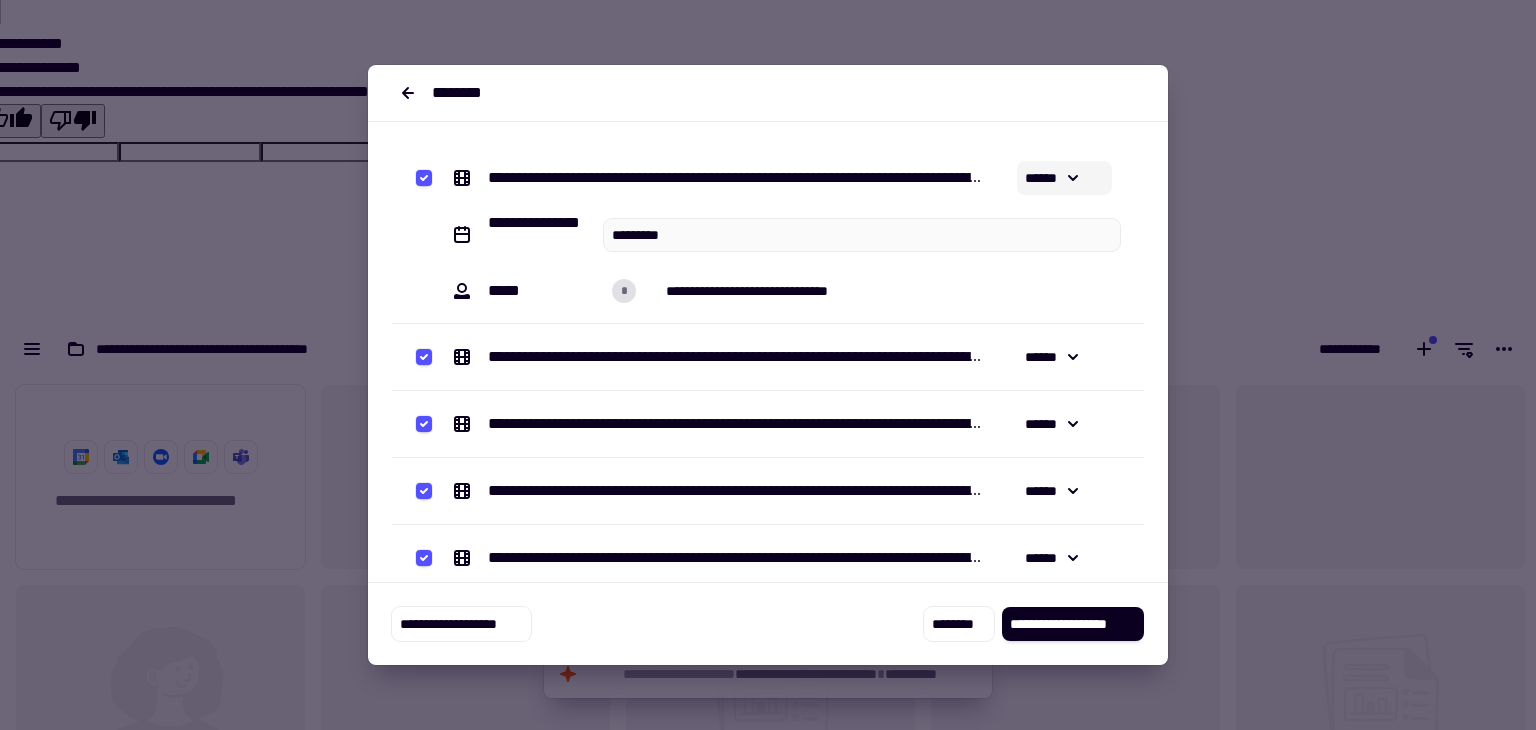 click on "******" 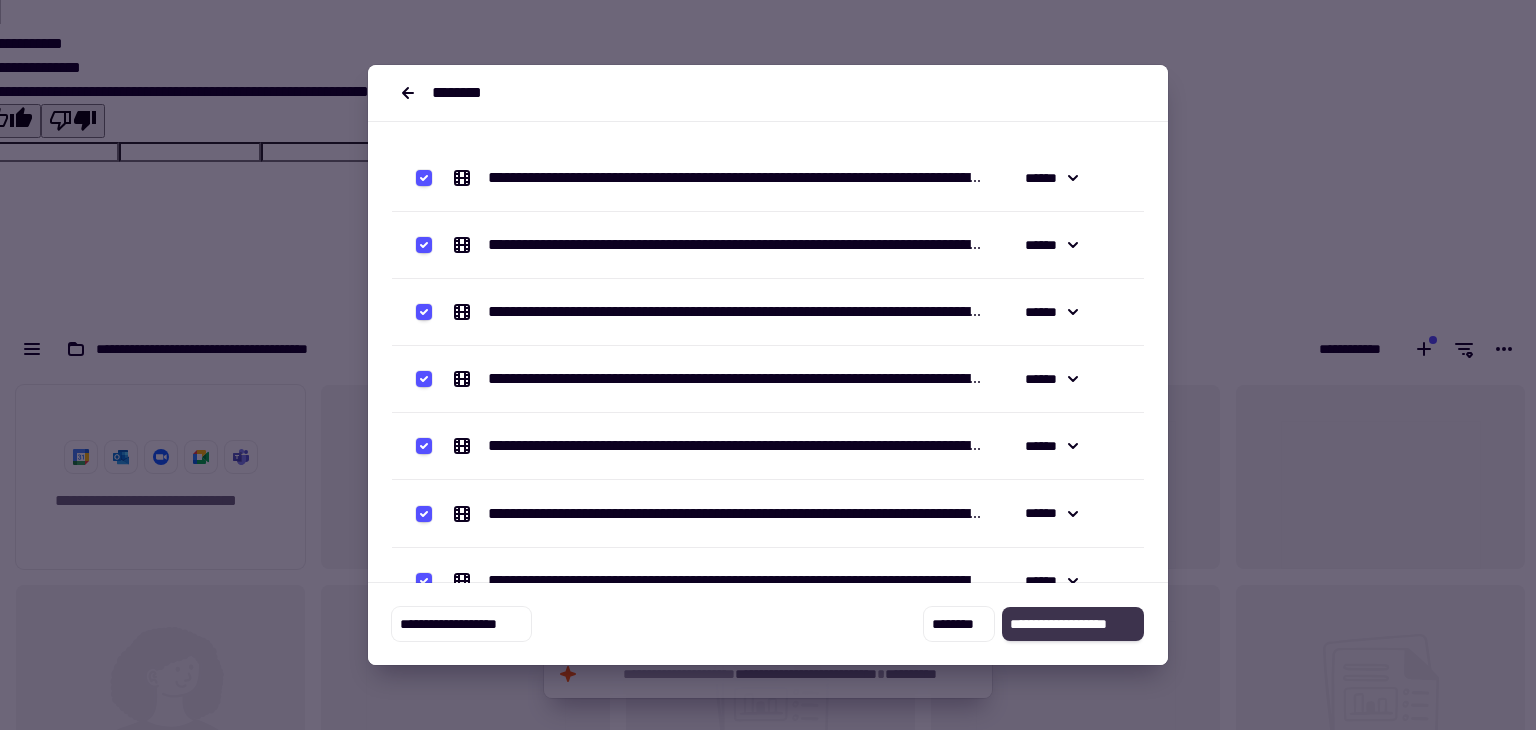 click on "**********" 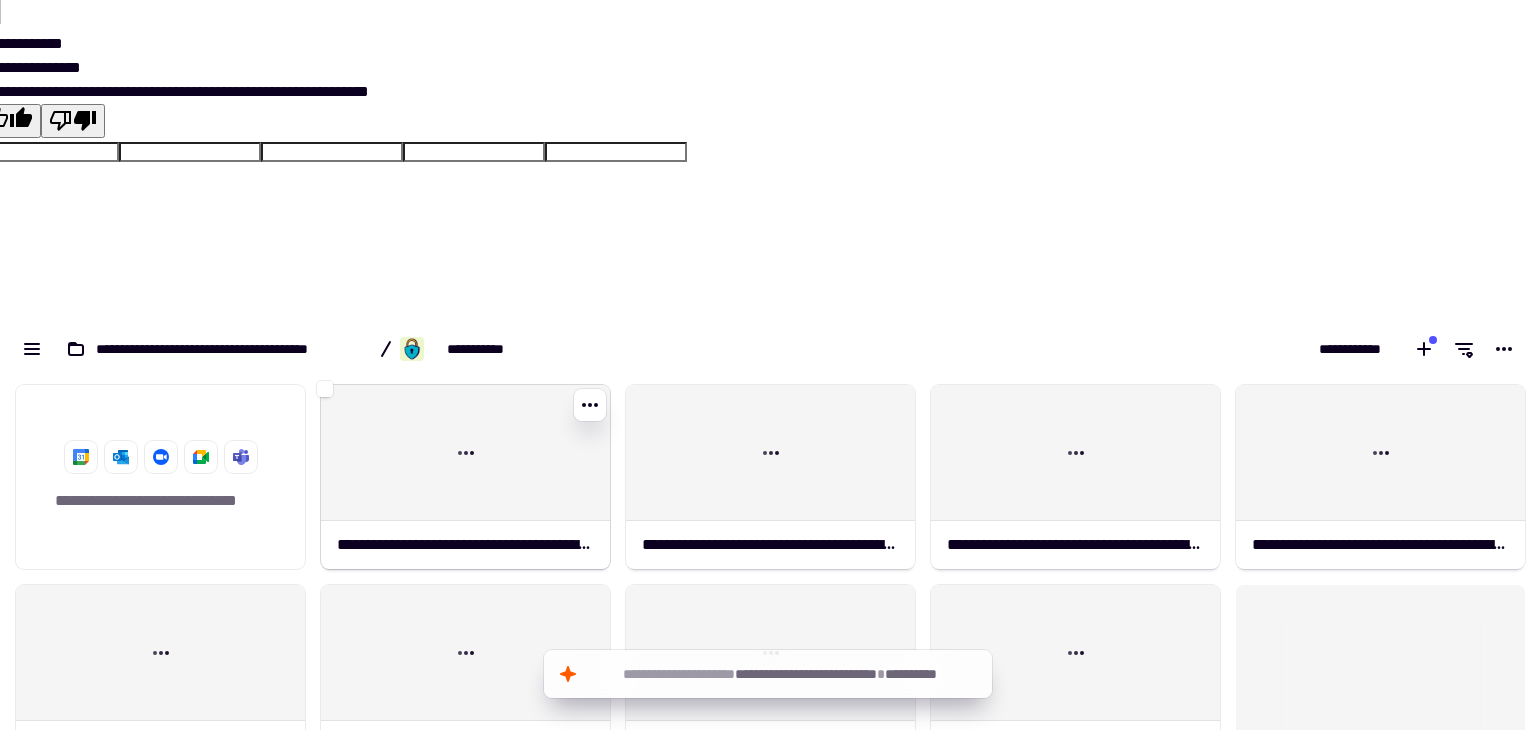 click on "**********" 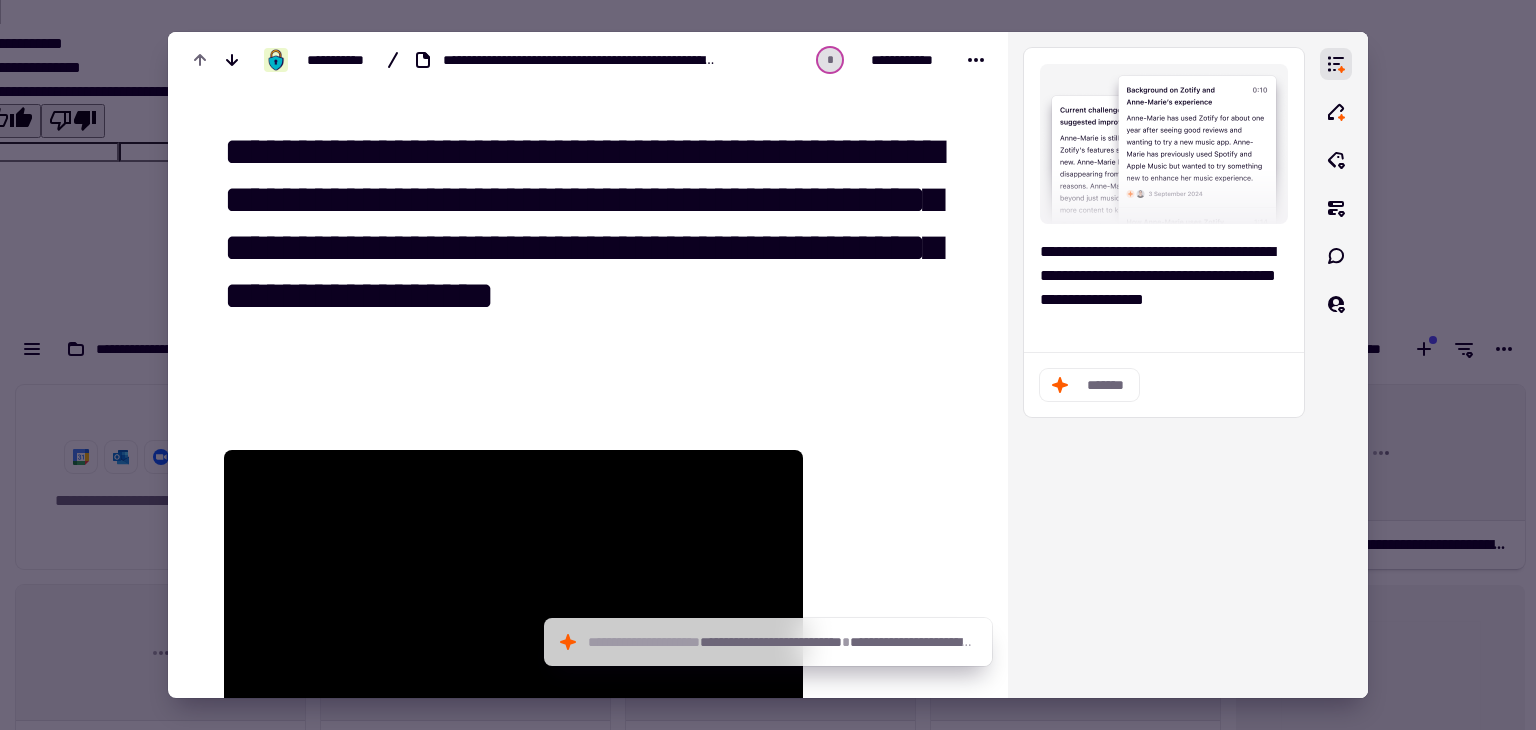 click on "**********" at bounding box center (592, 249) 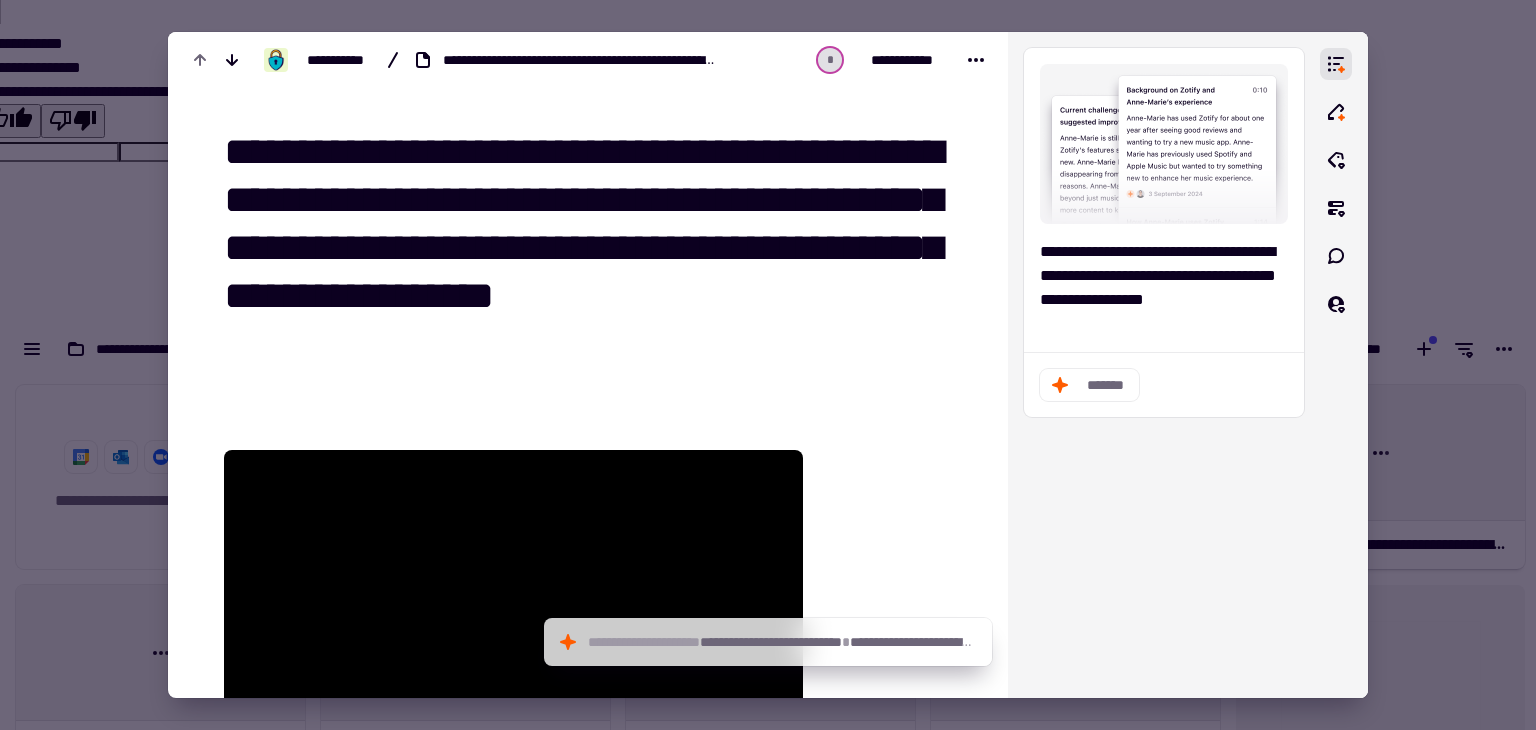 click on "**********" at bounding box center (592, 249) 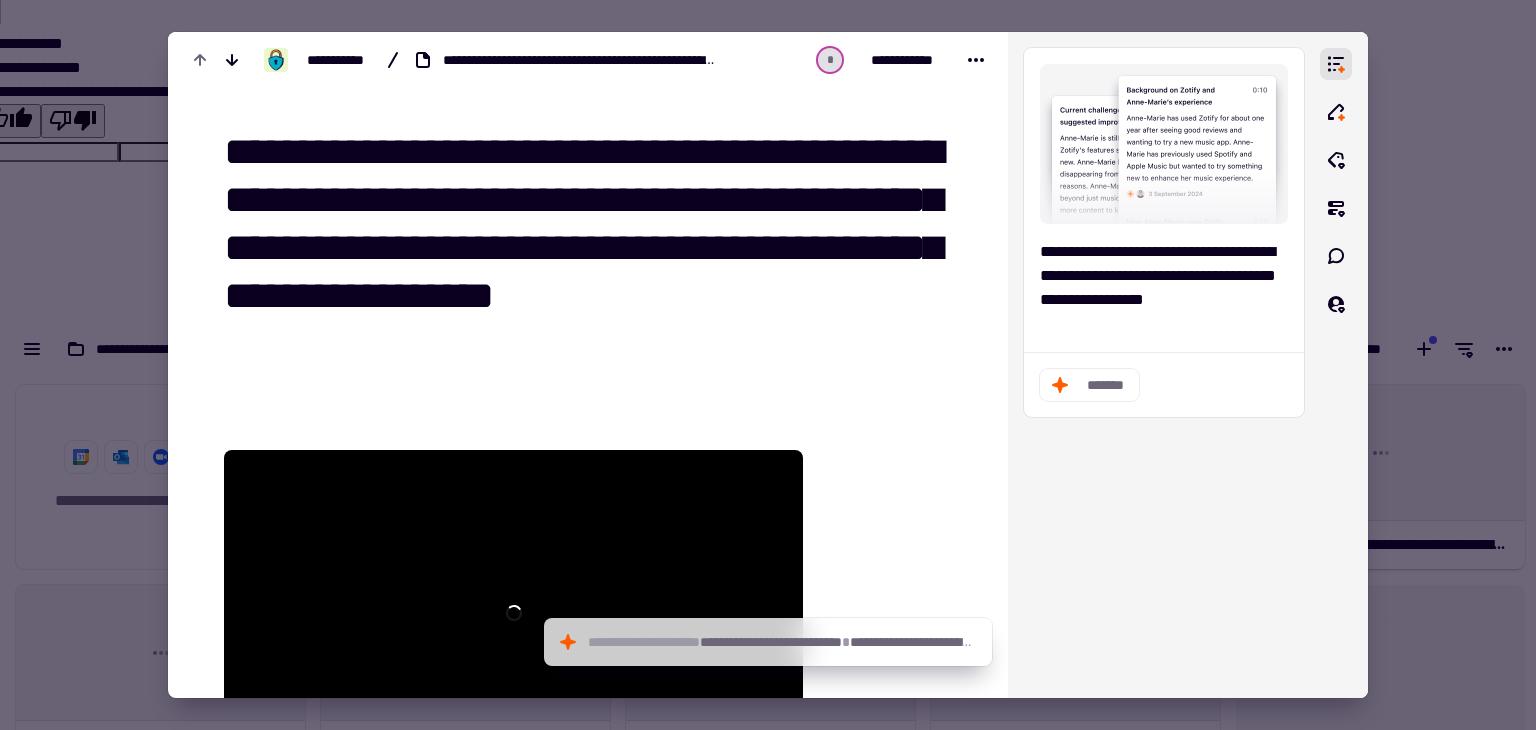 click on "**********" at bounding box center (592, 249) 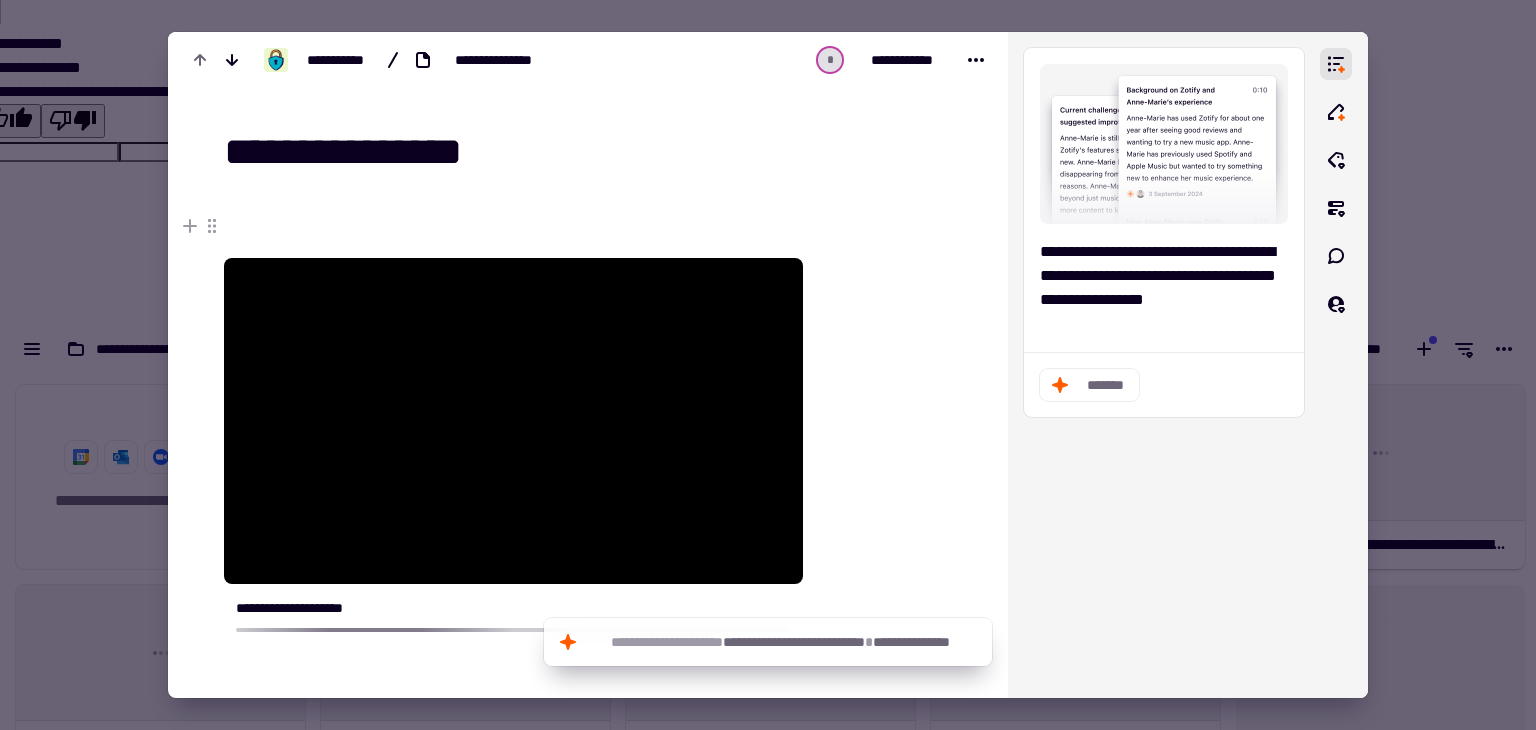 type on "**********" 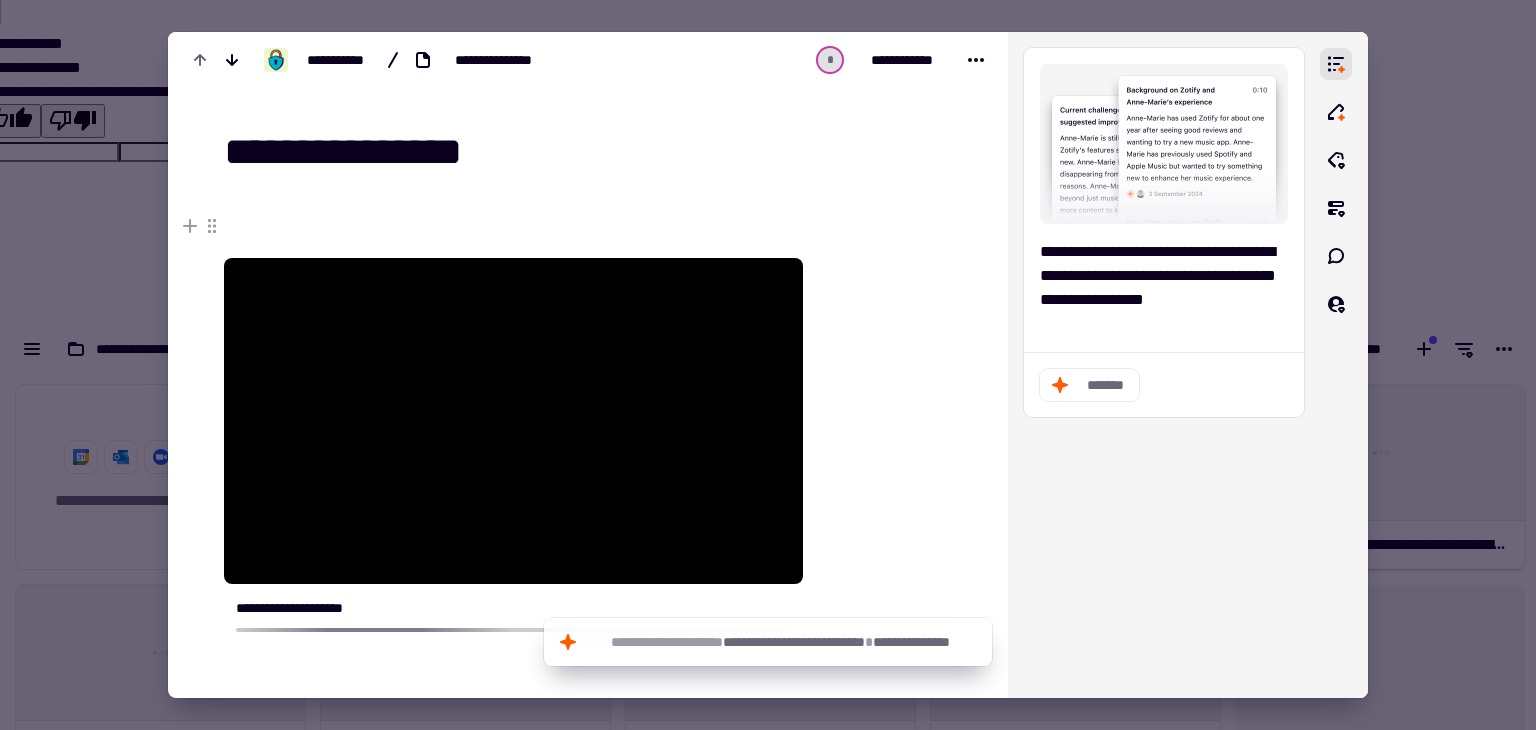 click at bounding box center [768, 365] 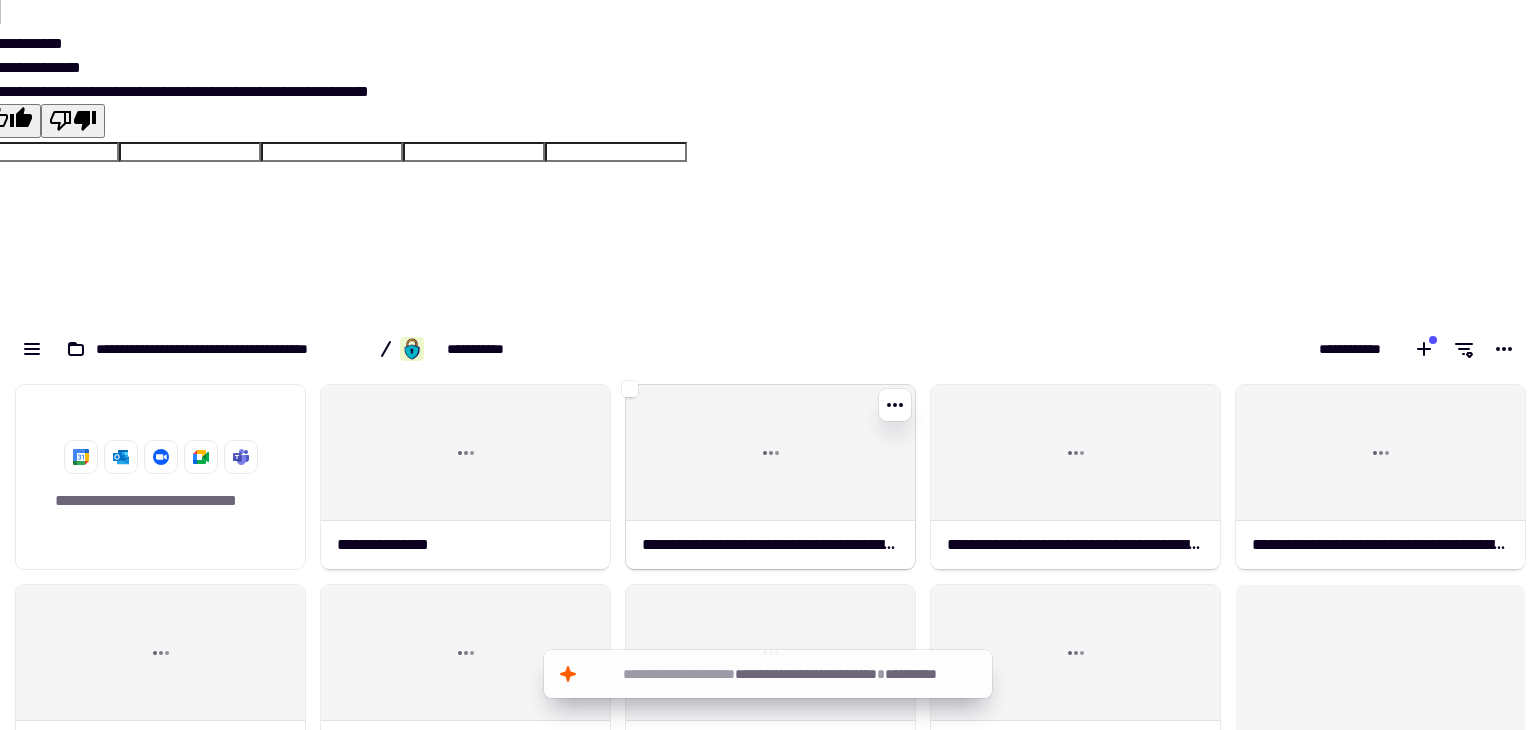 click 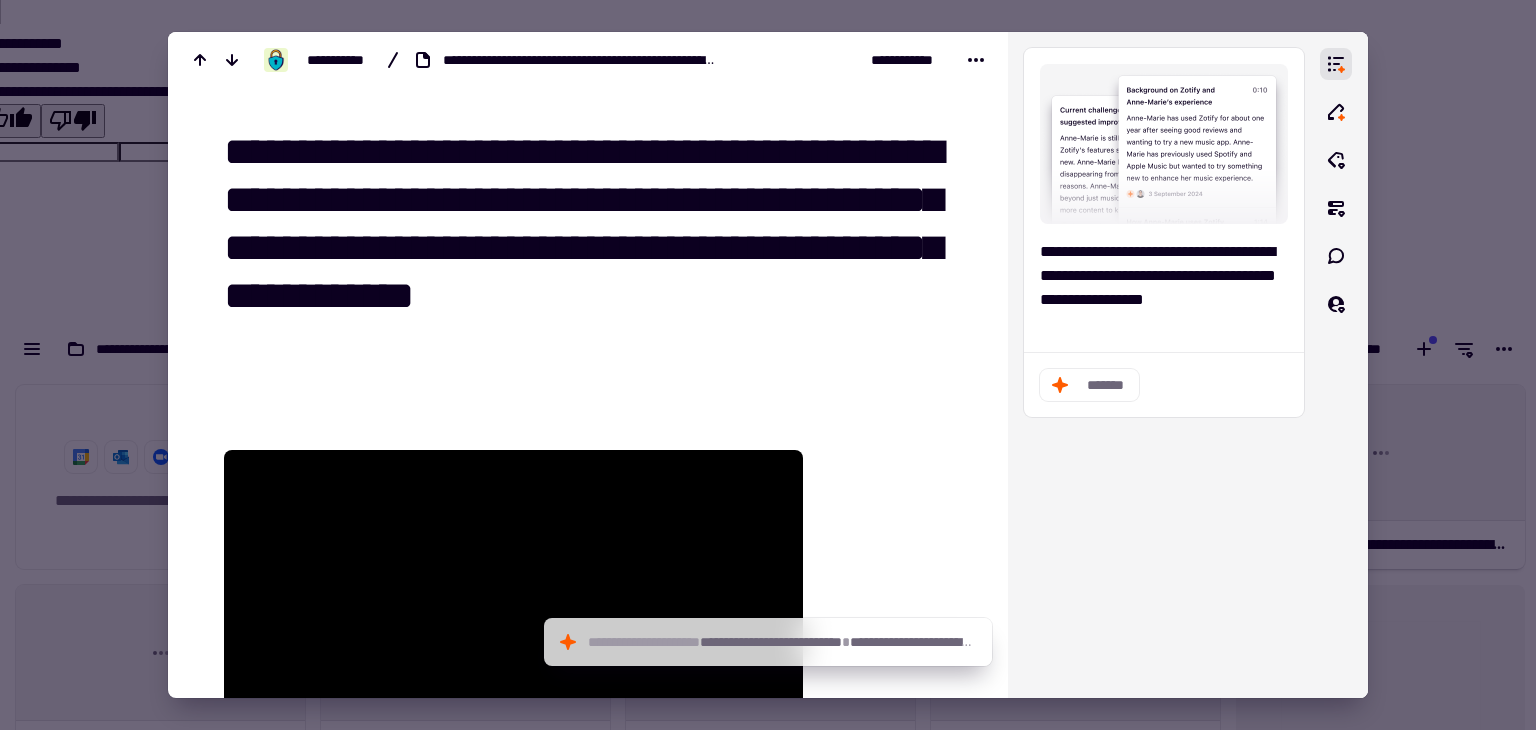 click on "**********" at bounding box center (592, 249) 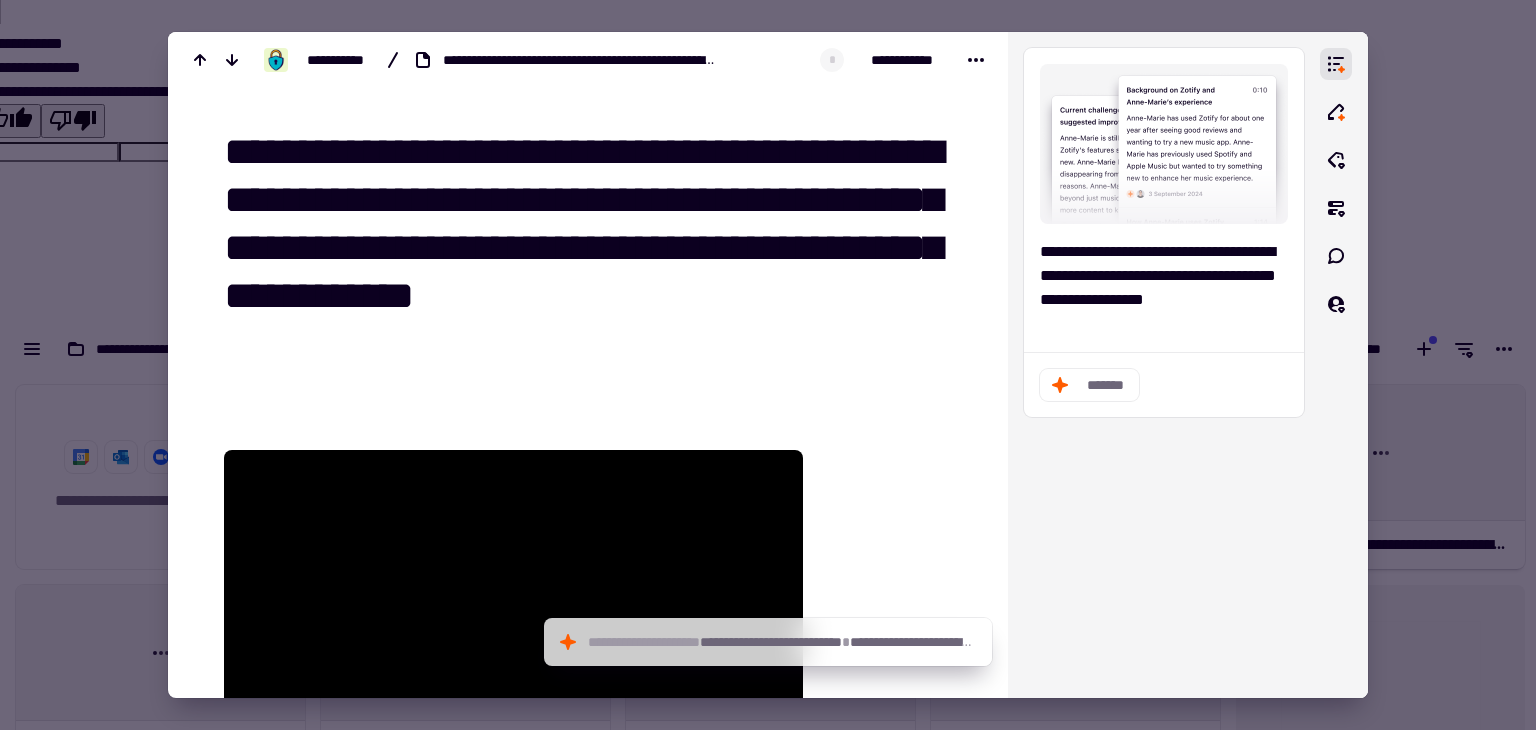 click on "**********" at bounding box center [592, 249] 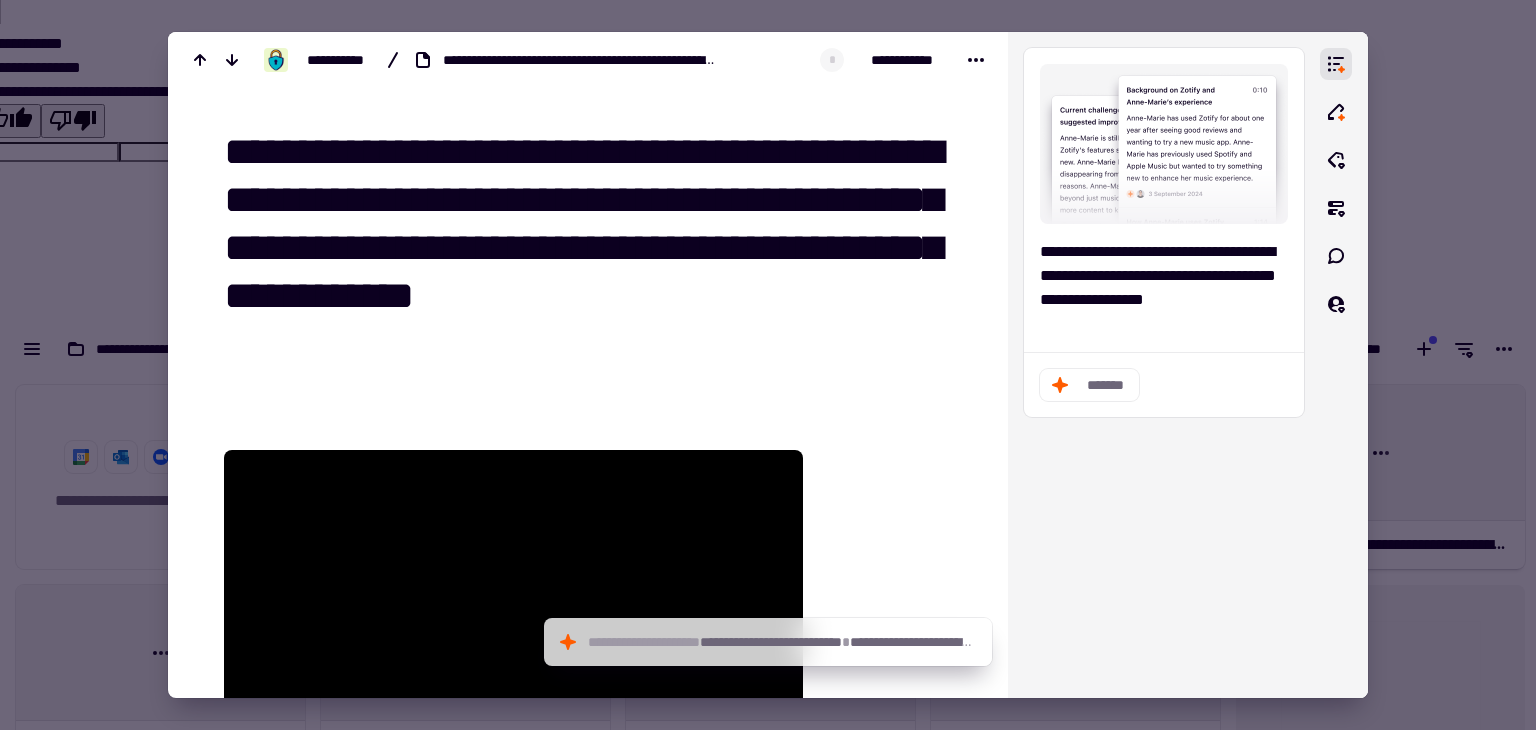 click on "**********" at bounding box center [592, 249] 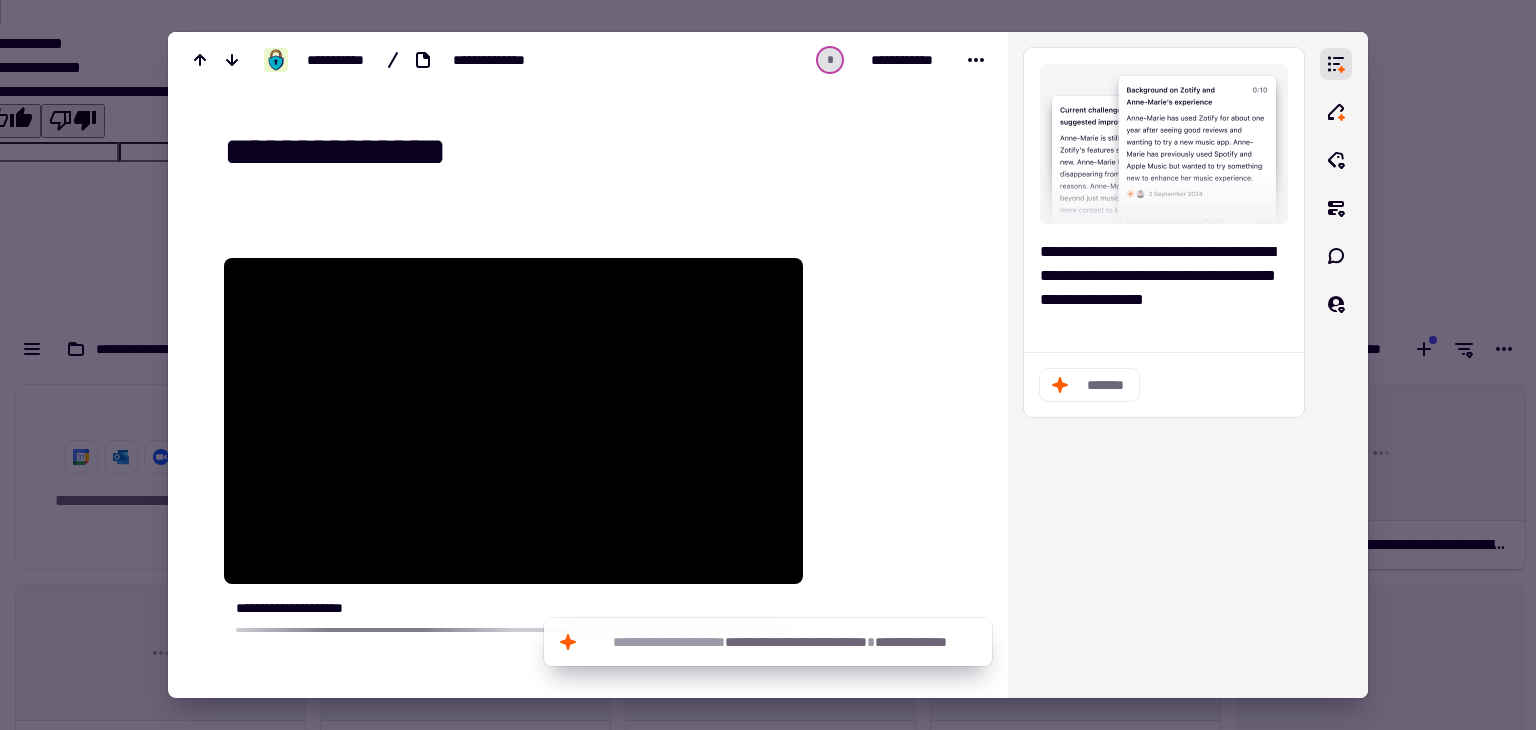 type on "**********" 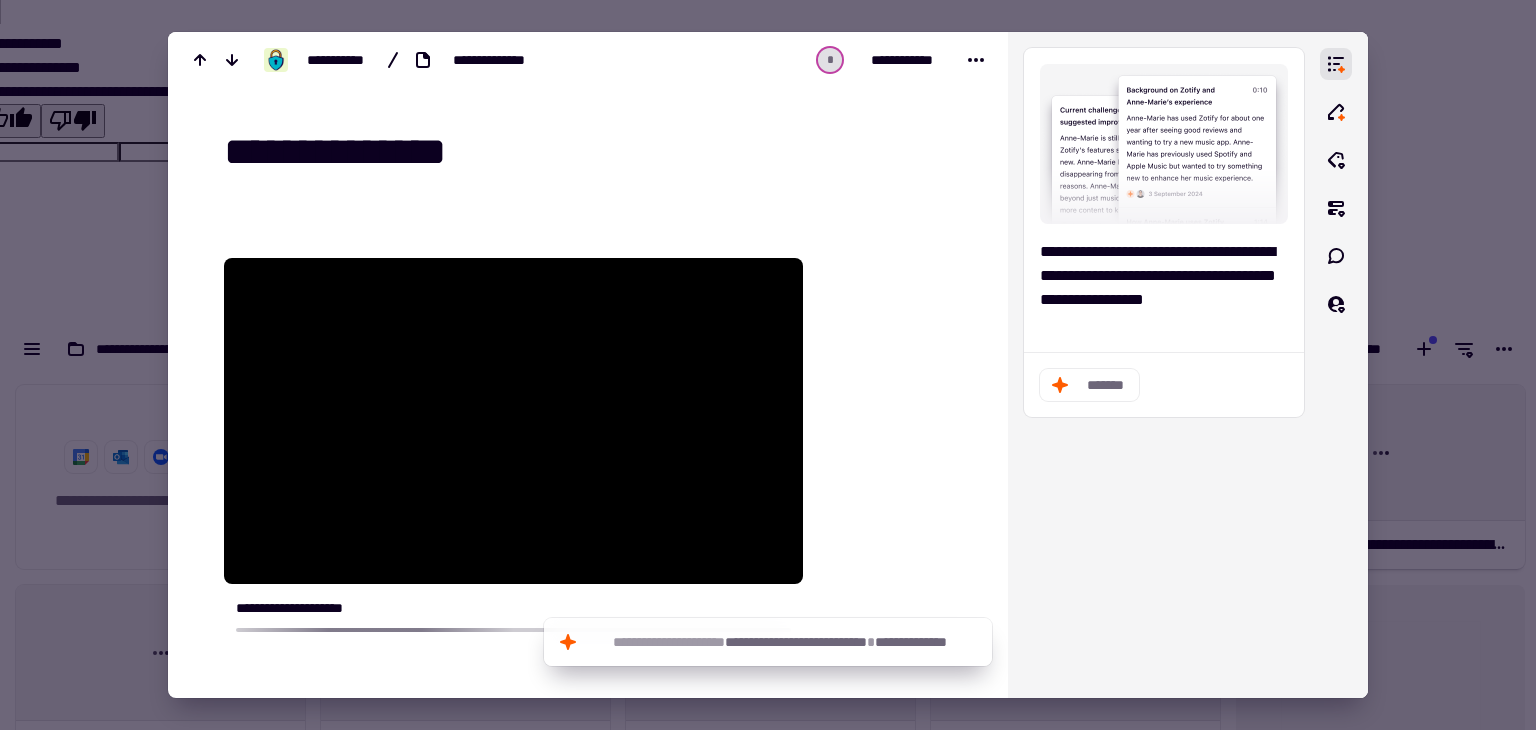 click at bounding box center [768, 365] 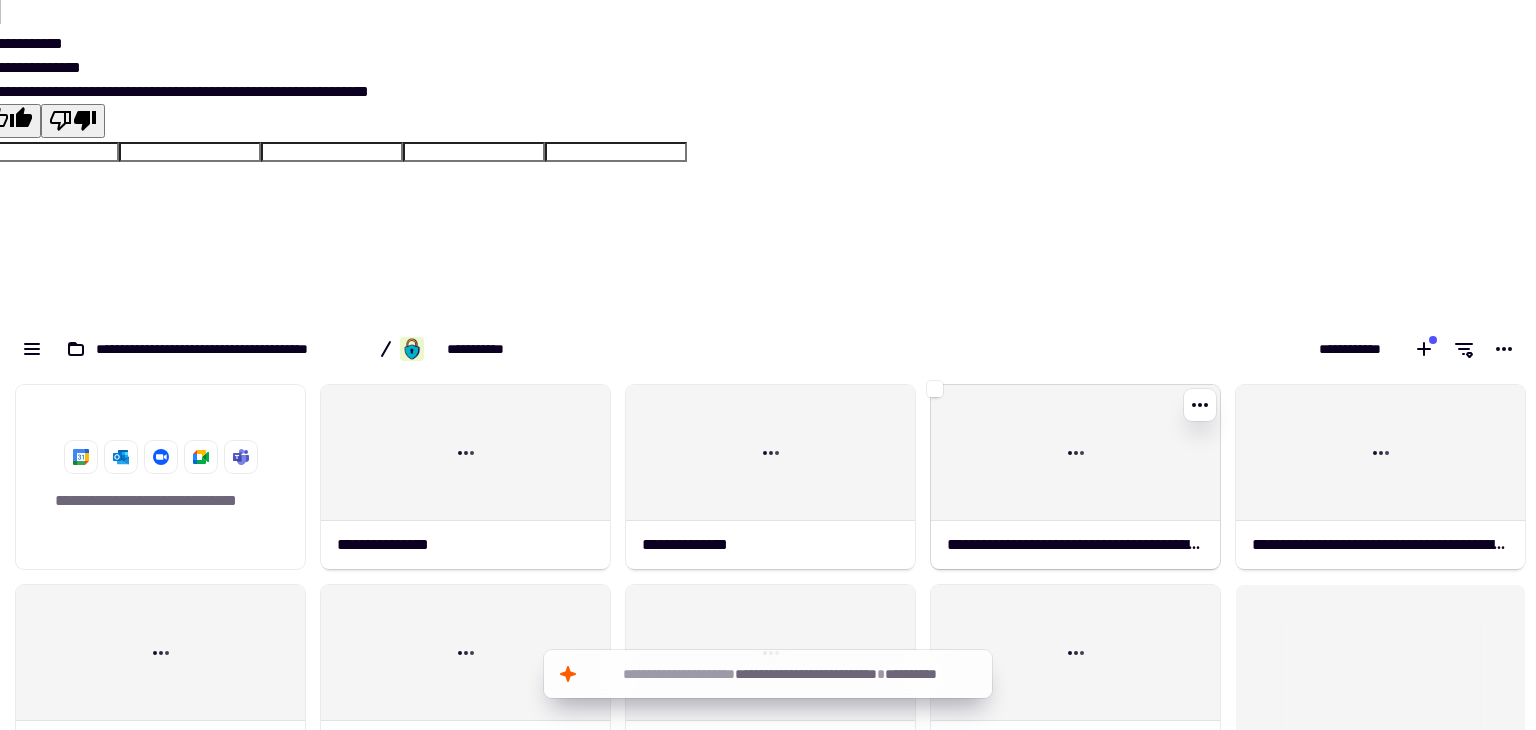click 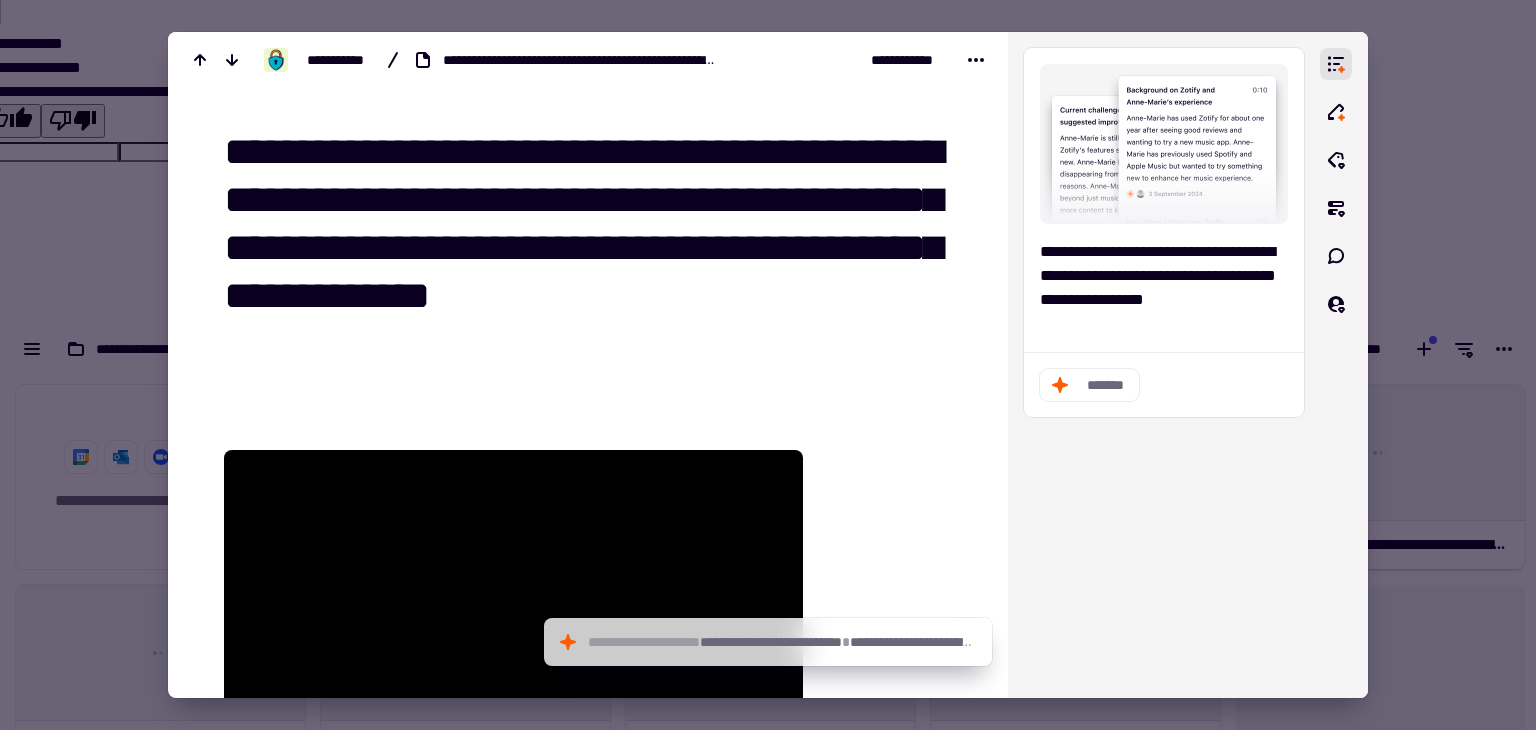click on "**********" at bounding box center [592, 249] 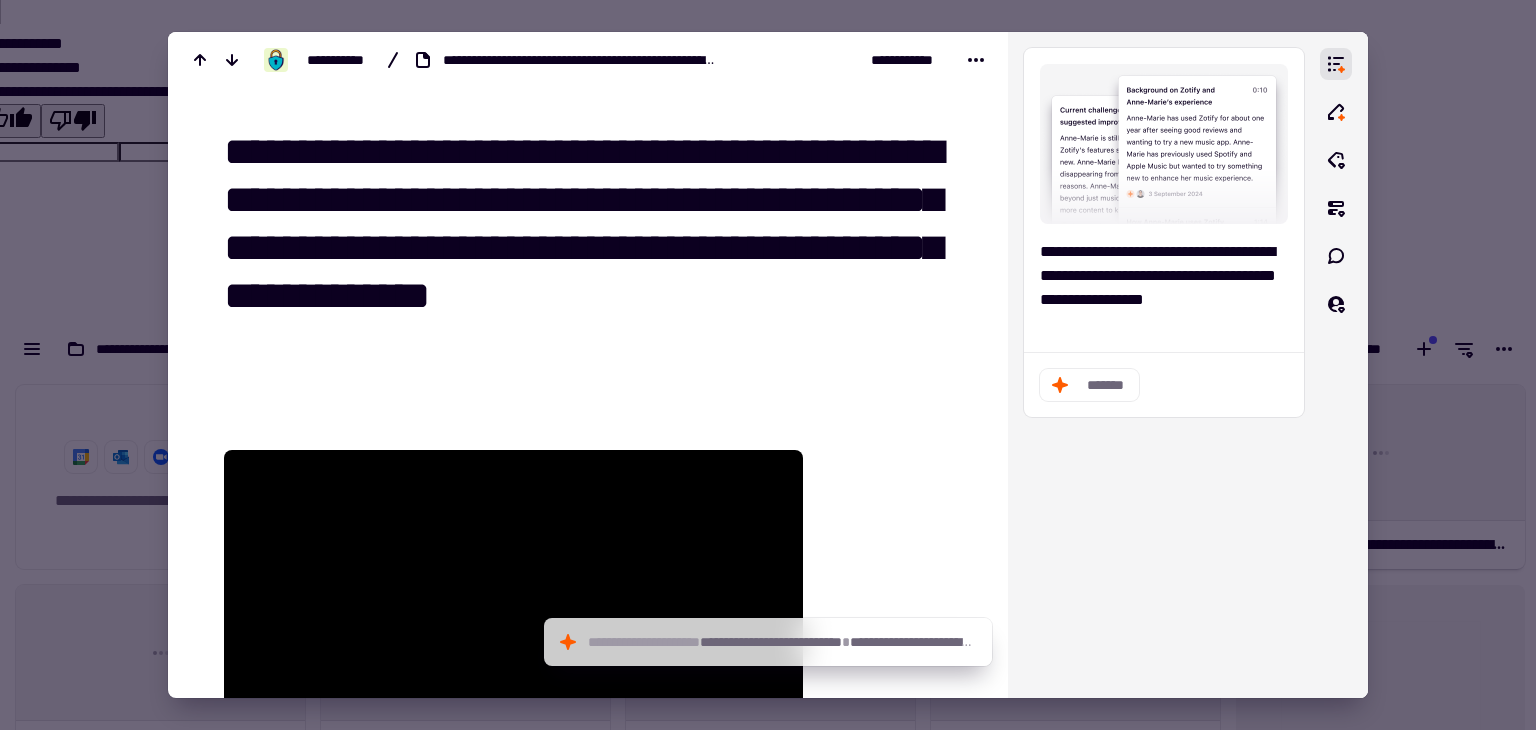 click on "**********" at bounding box center [592, 249] 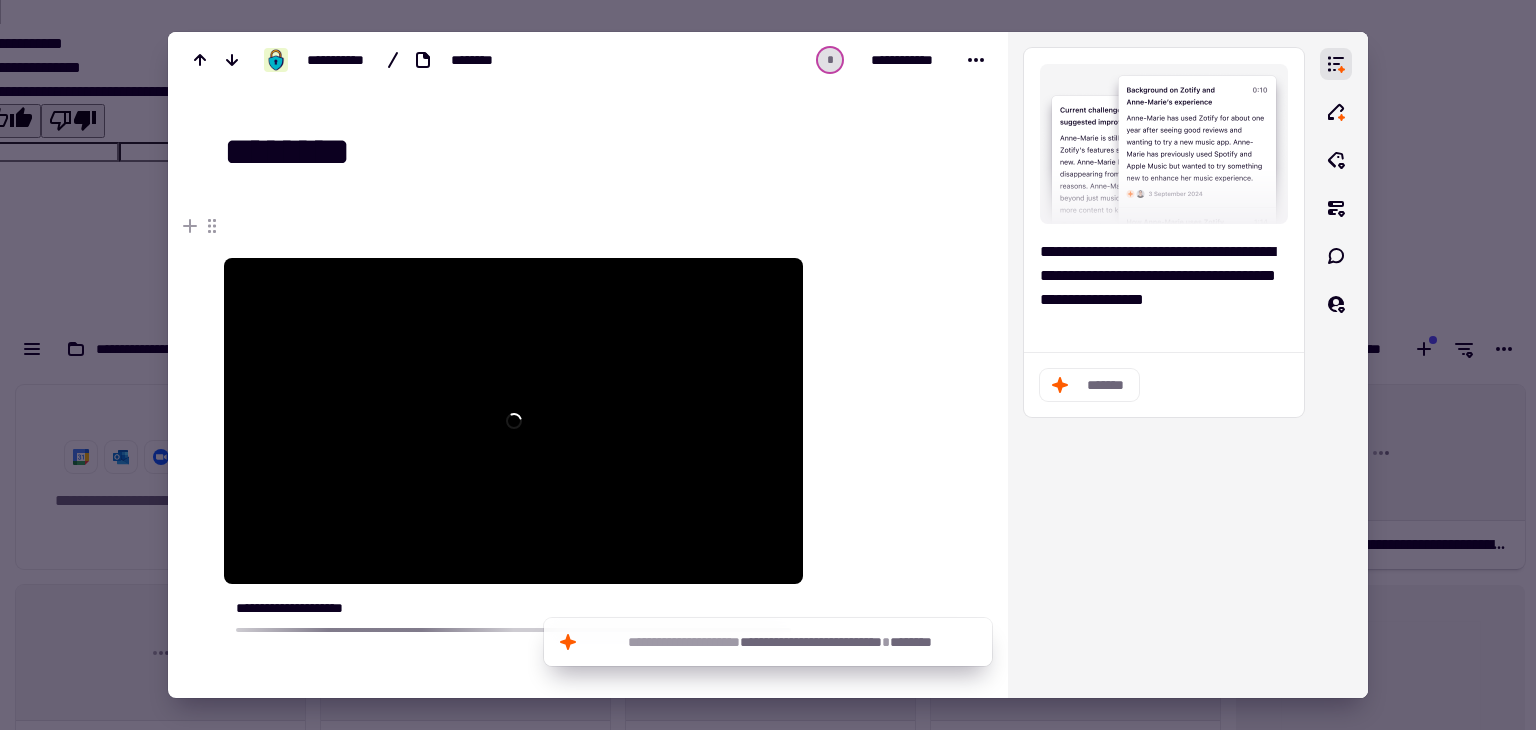 type on "********" 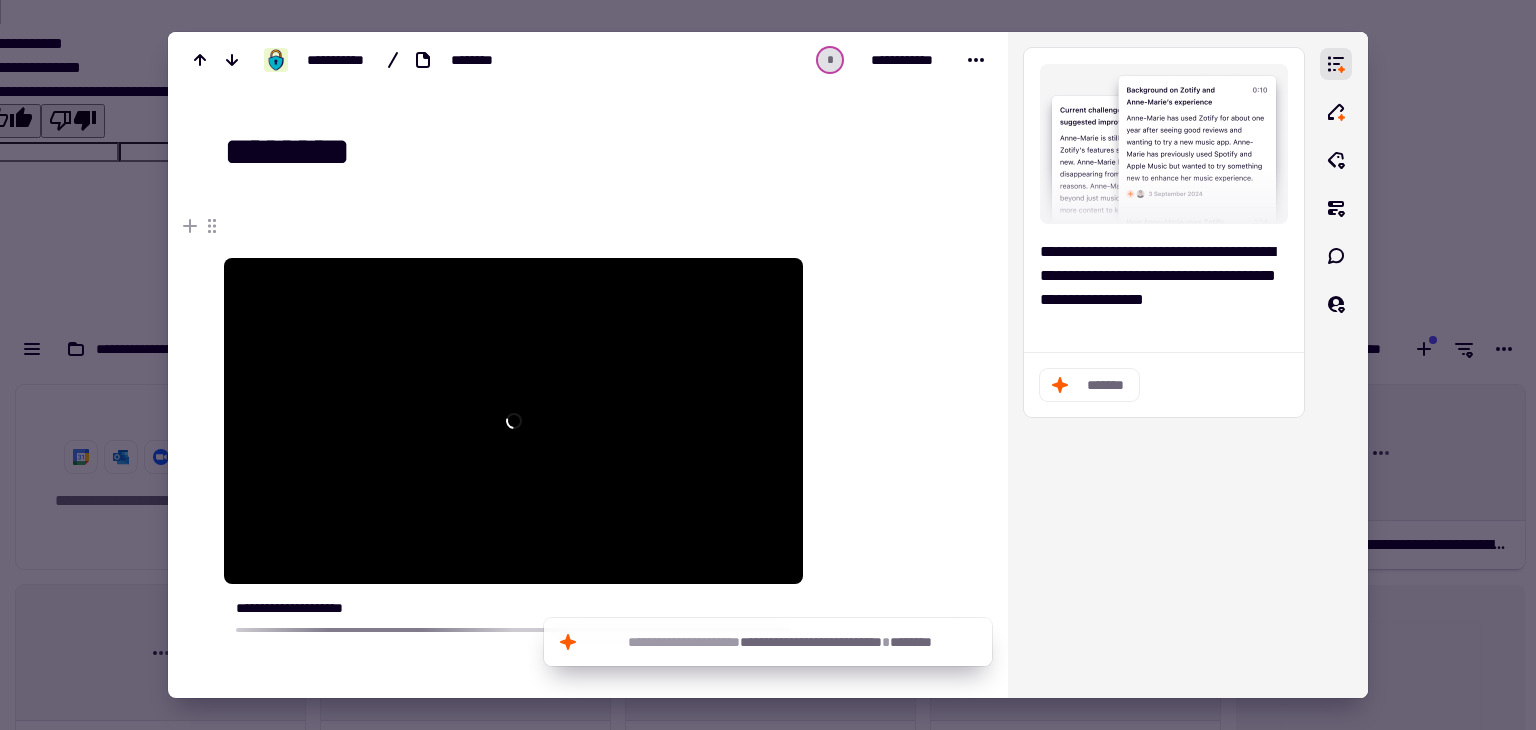 click at bounding box center [768, 365] 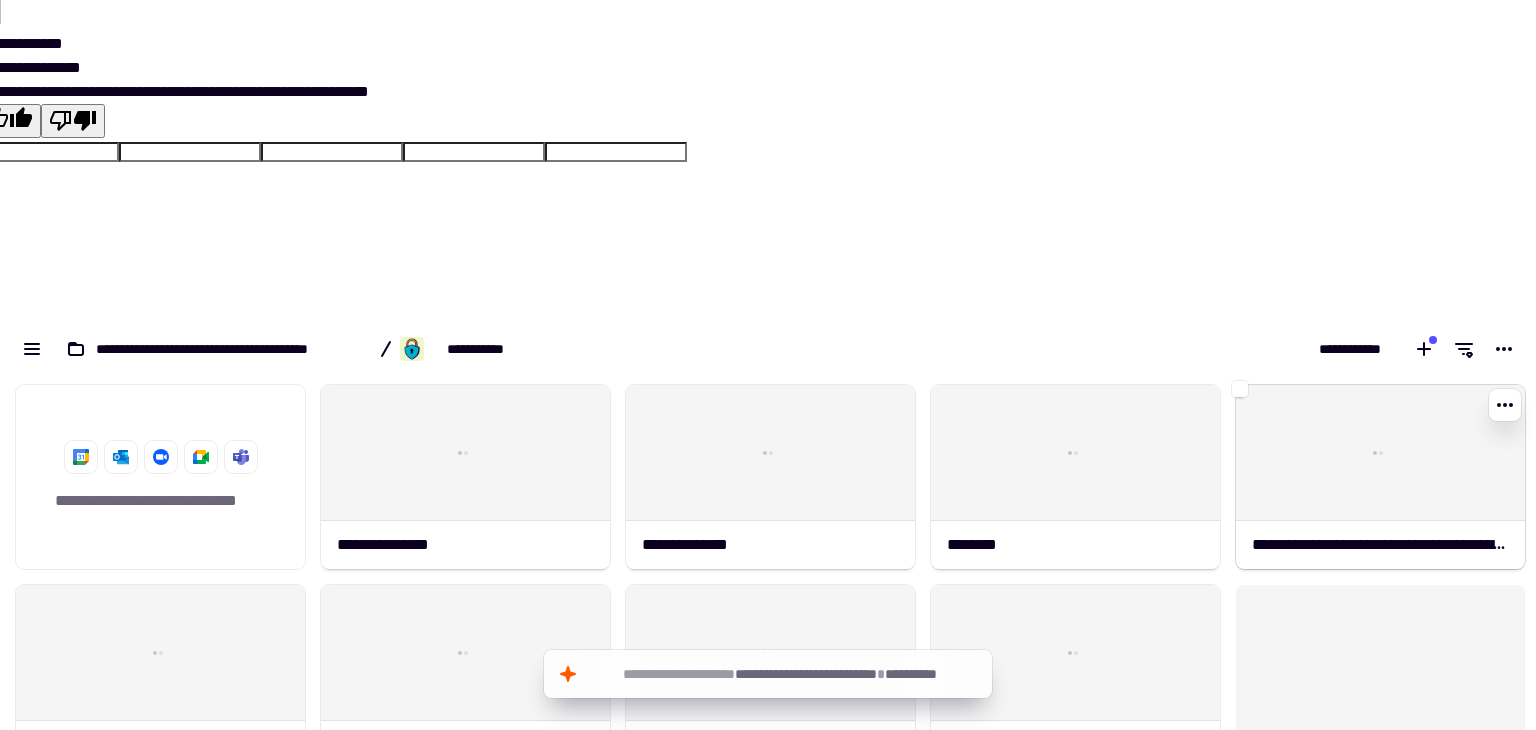 click 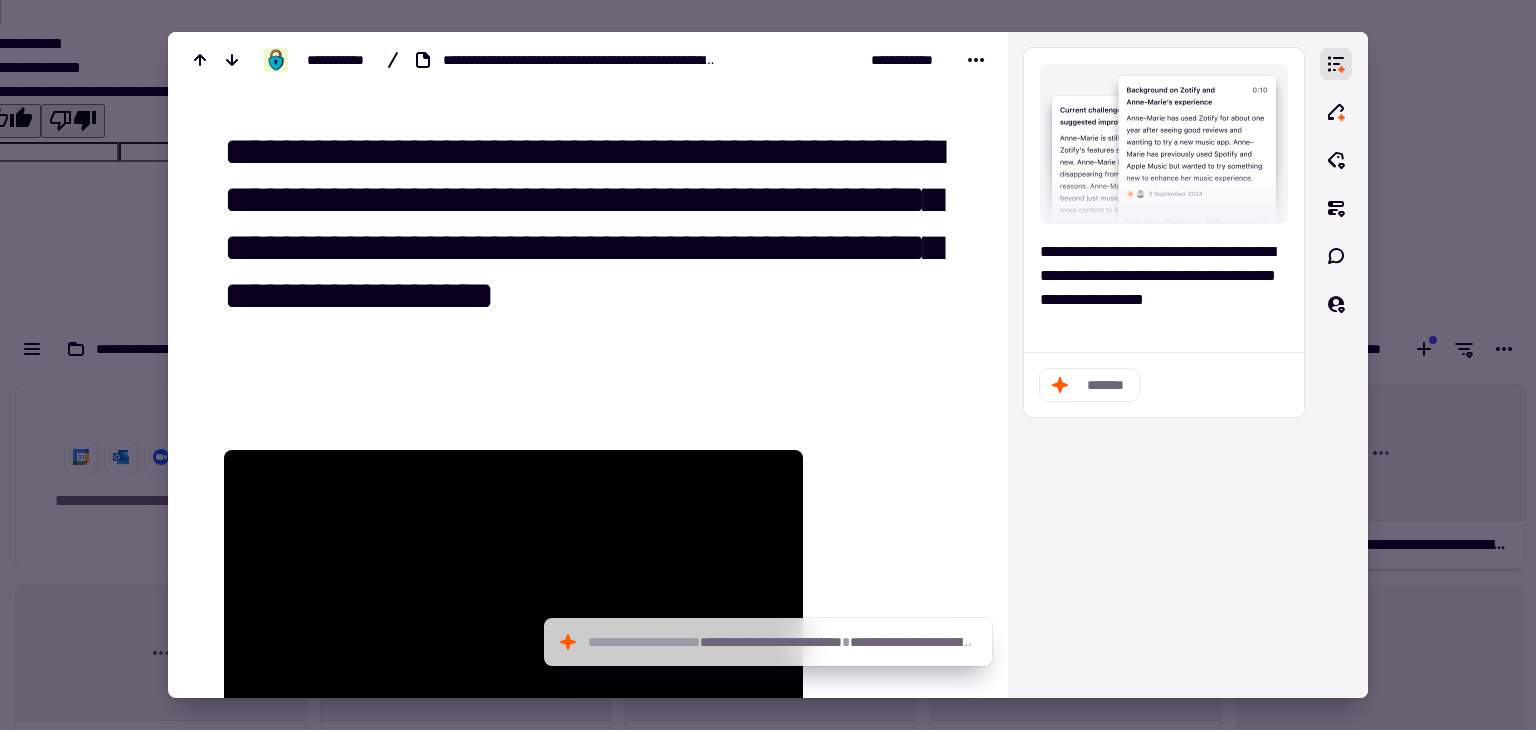 click on "**********" at bounding box center [592, 249] 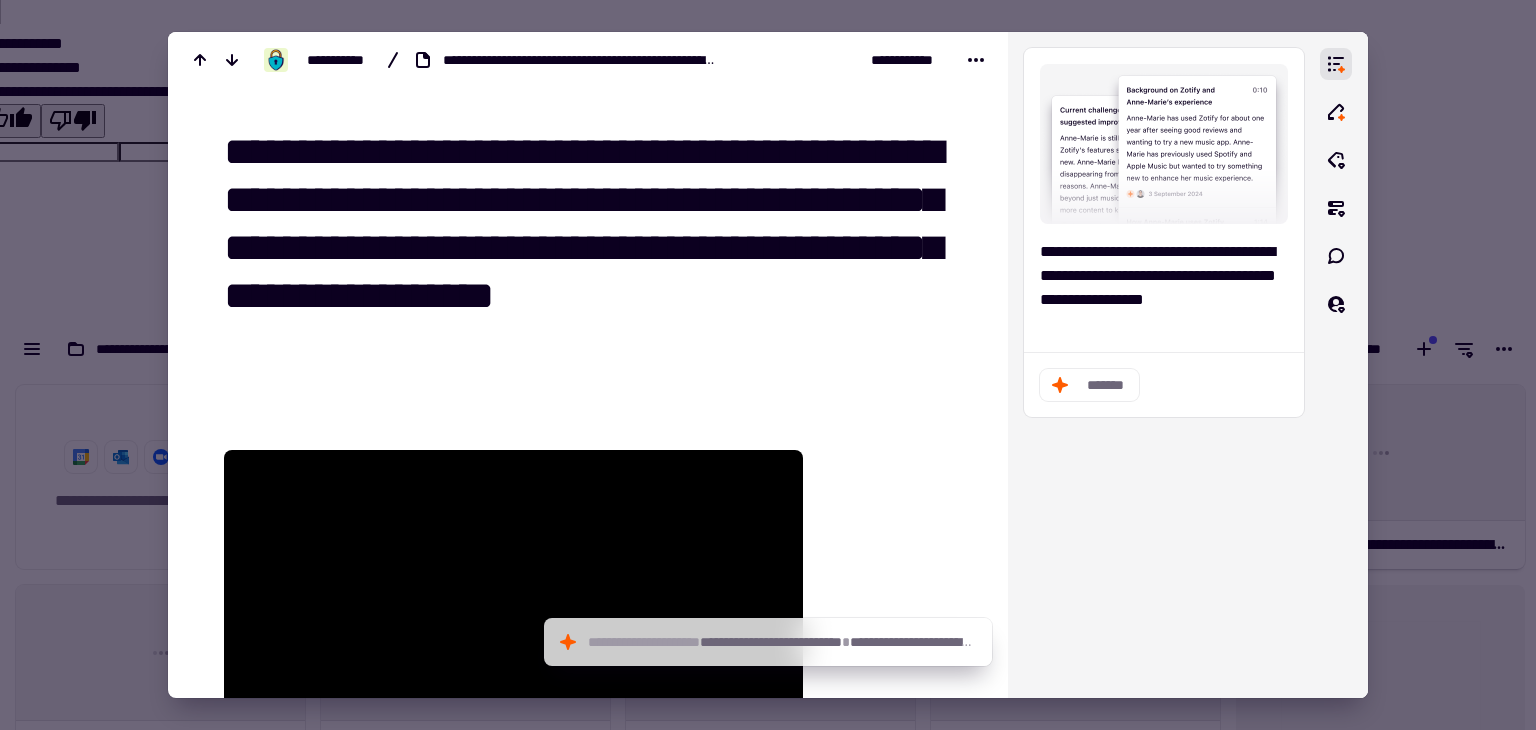 click on "**********" at bounding box center (592, 249) 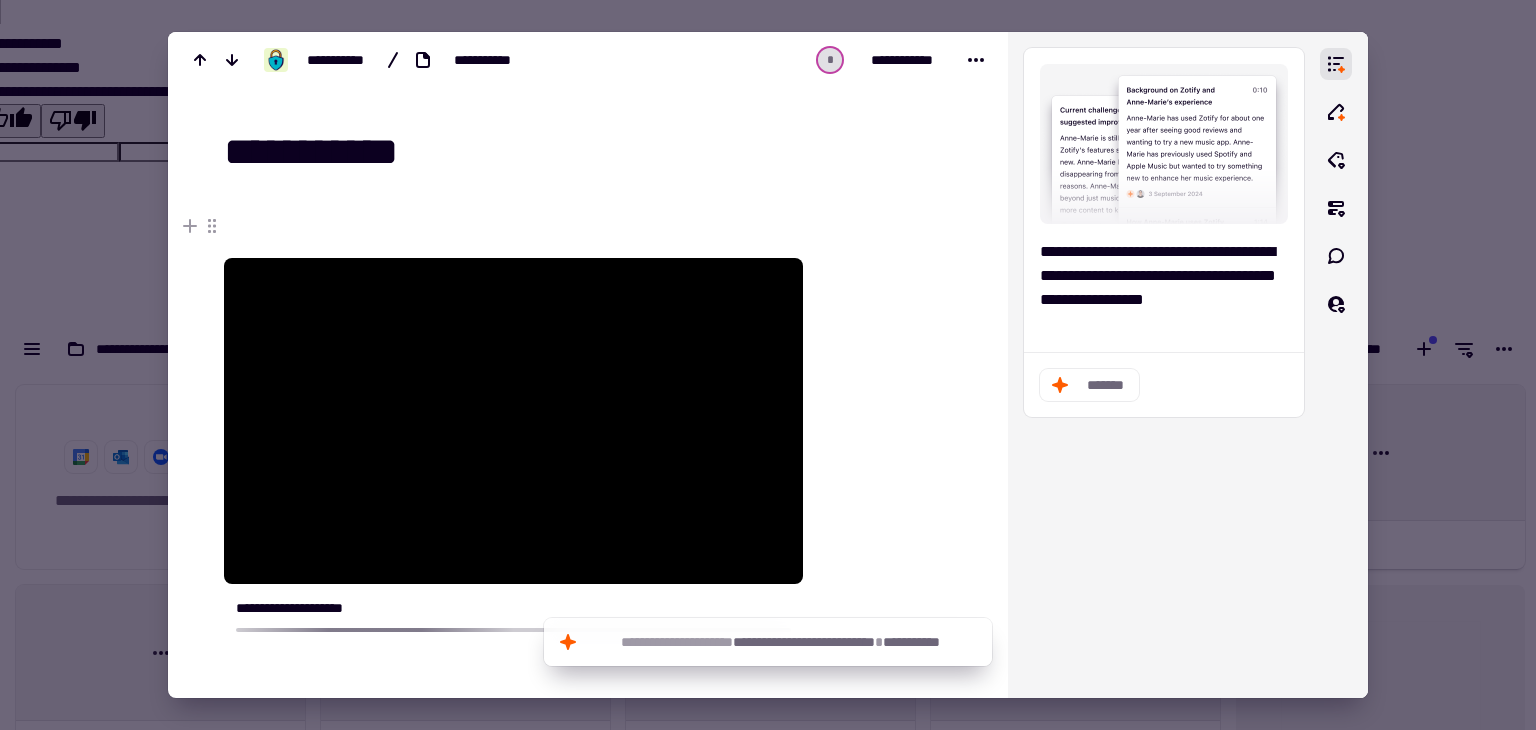 type on "**********" 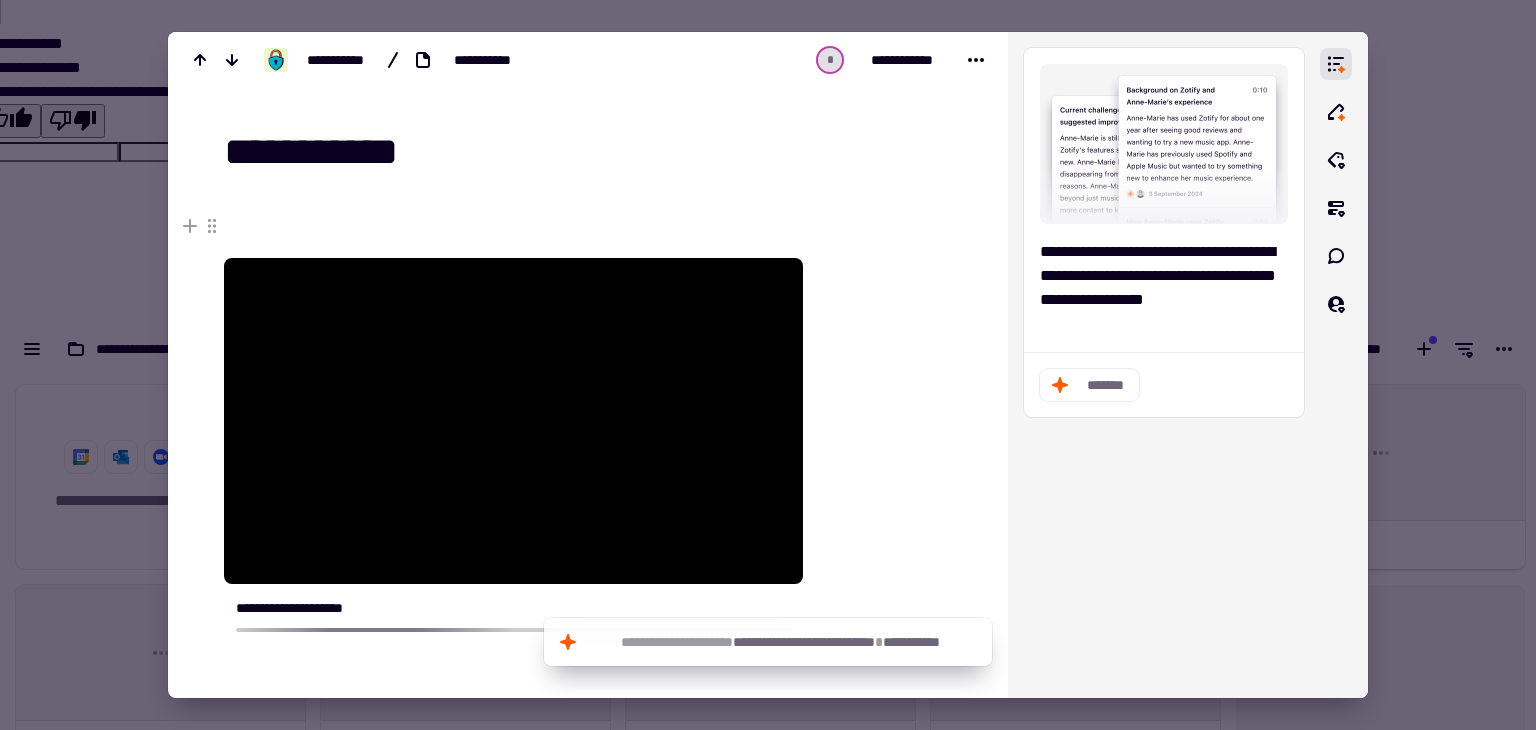 click at bounding box center [768, 365] 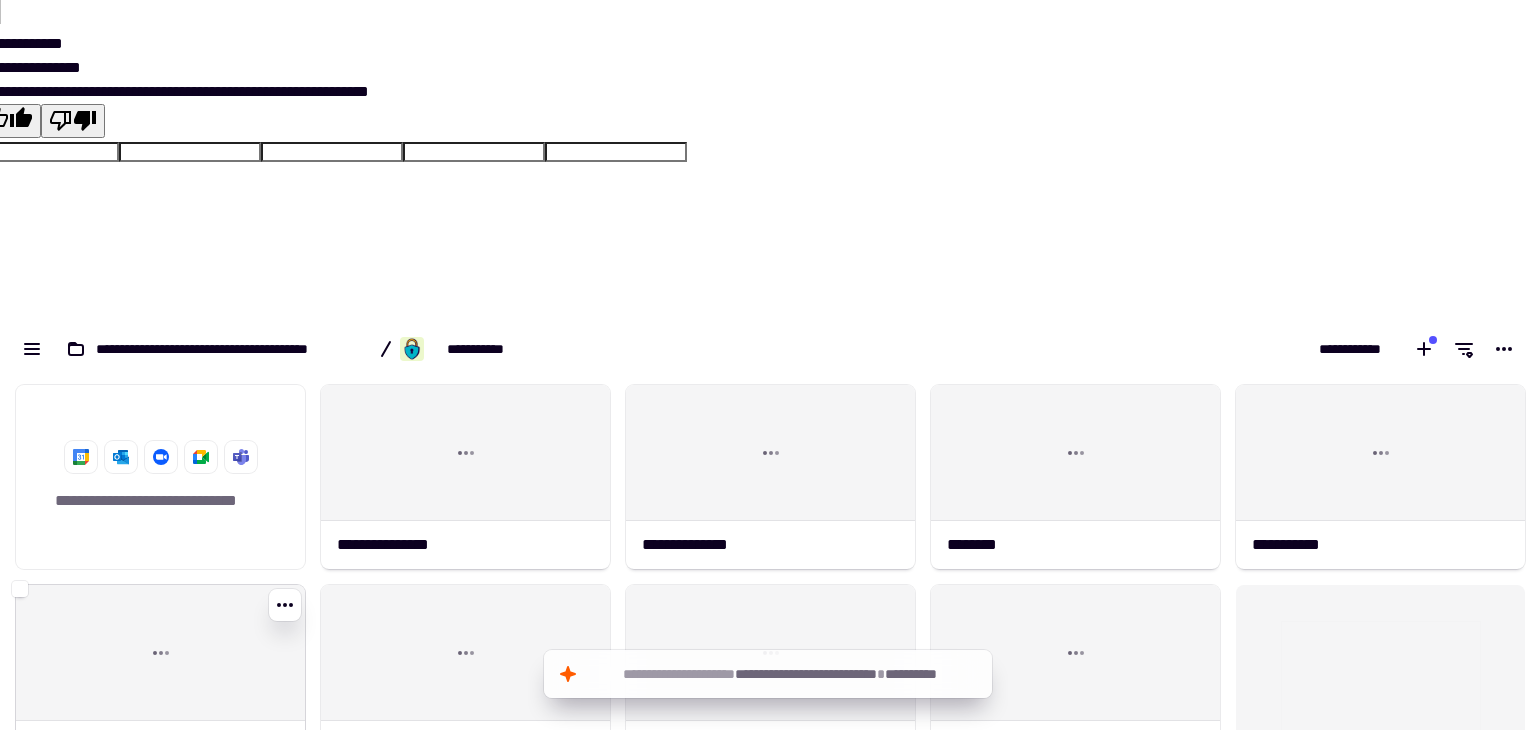 click 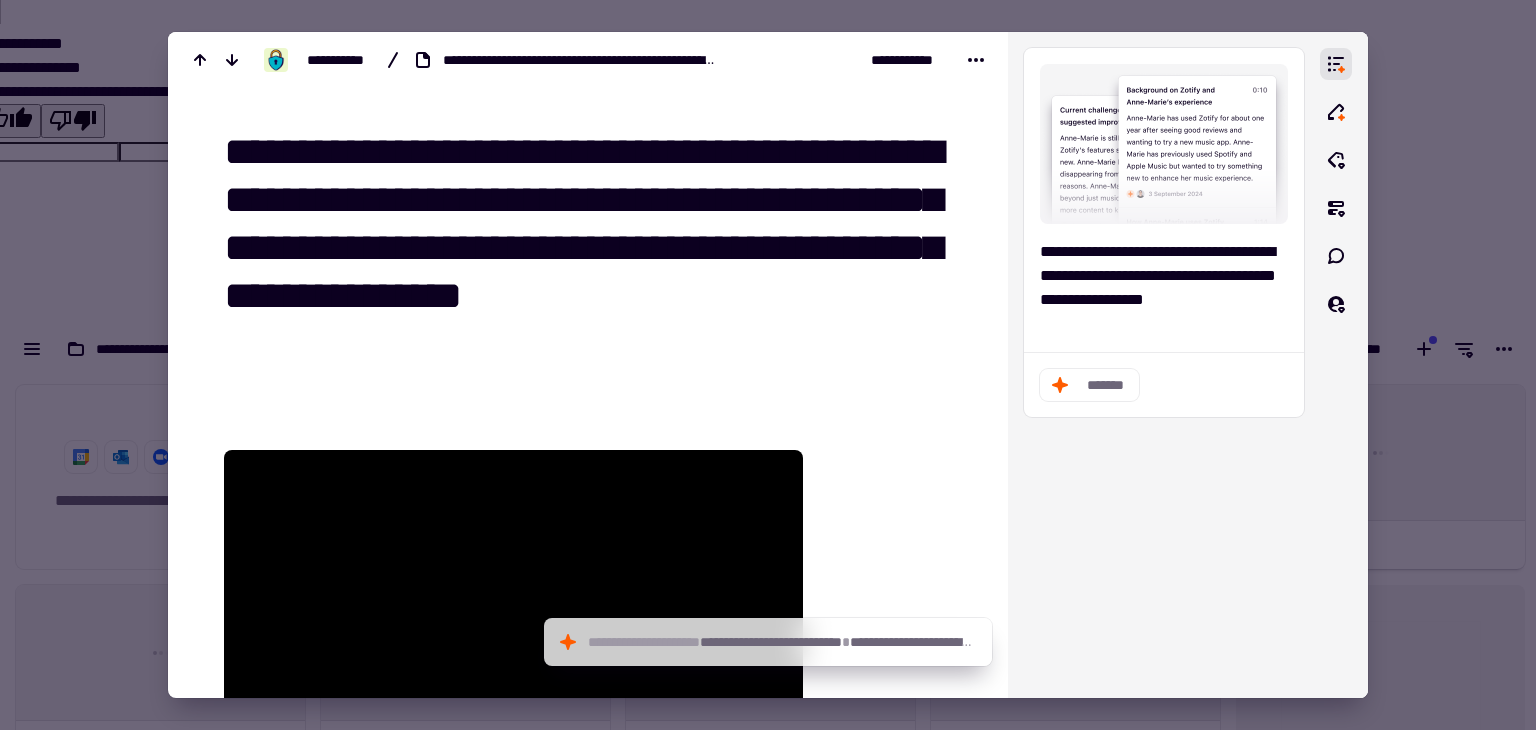 click on "**********" at bounding box center [592, 249] 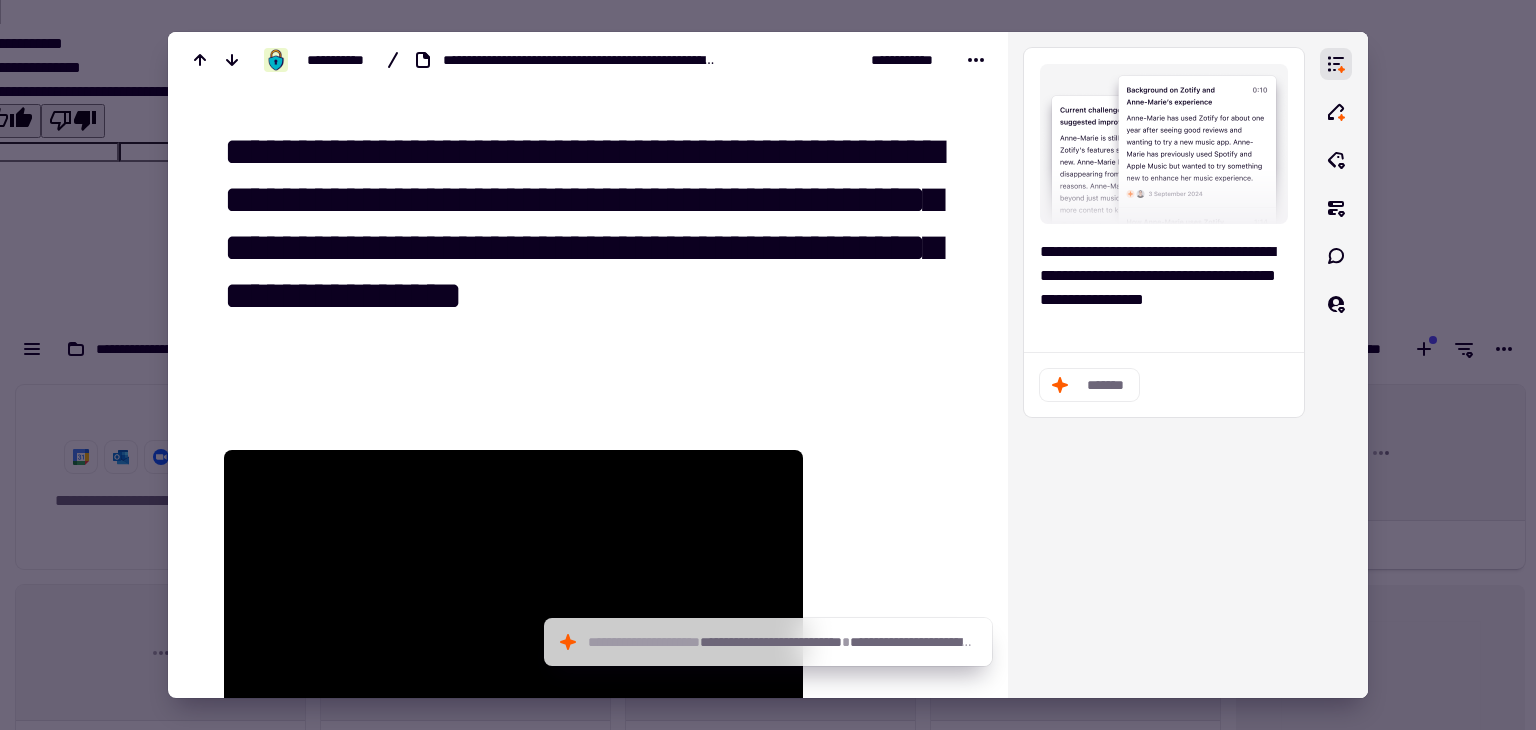 click on "**********" at bounding box center (592, 249) 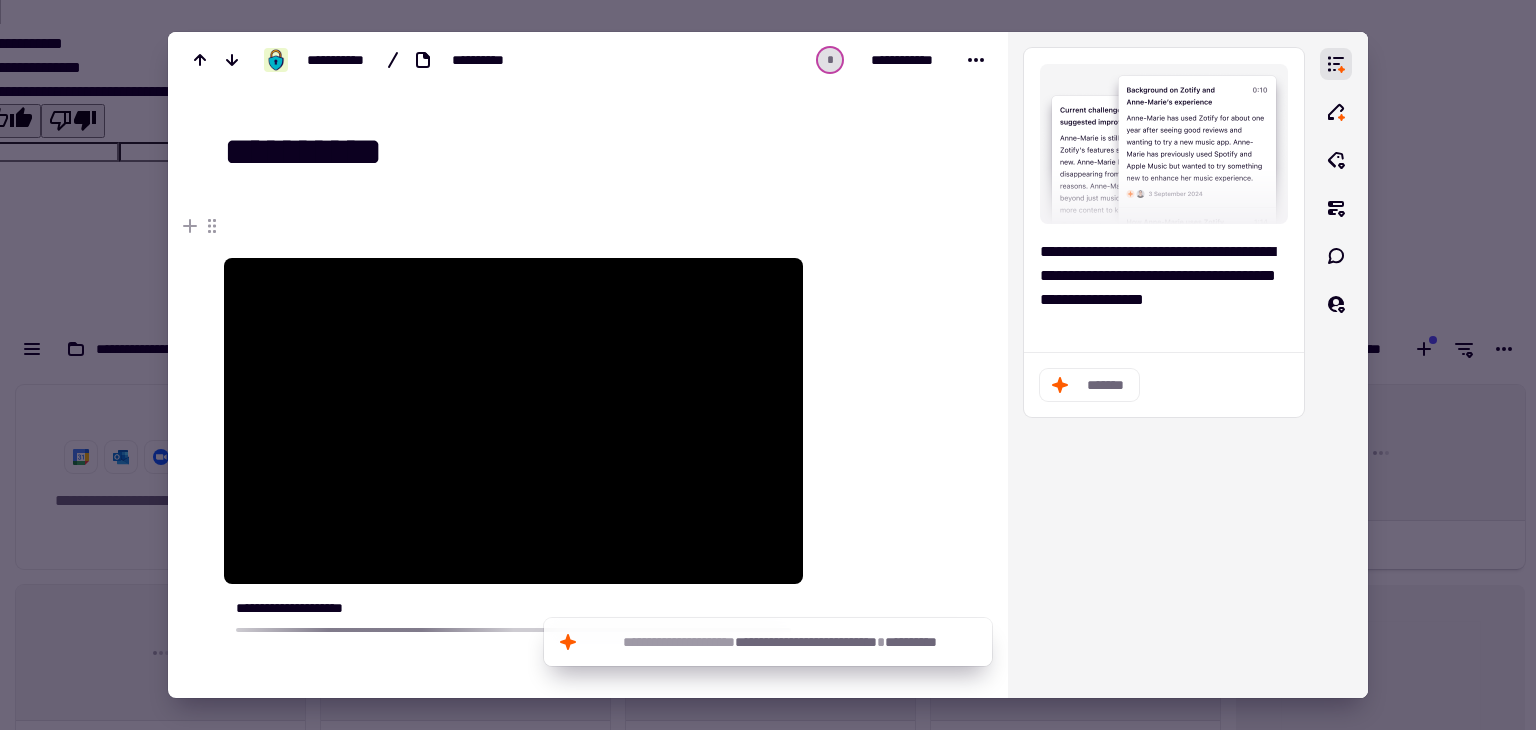 type on "**********" 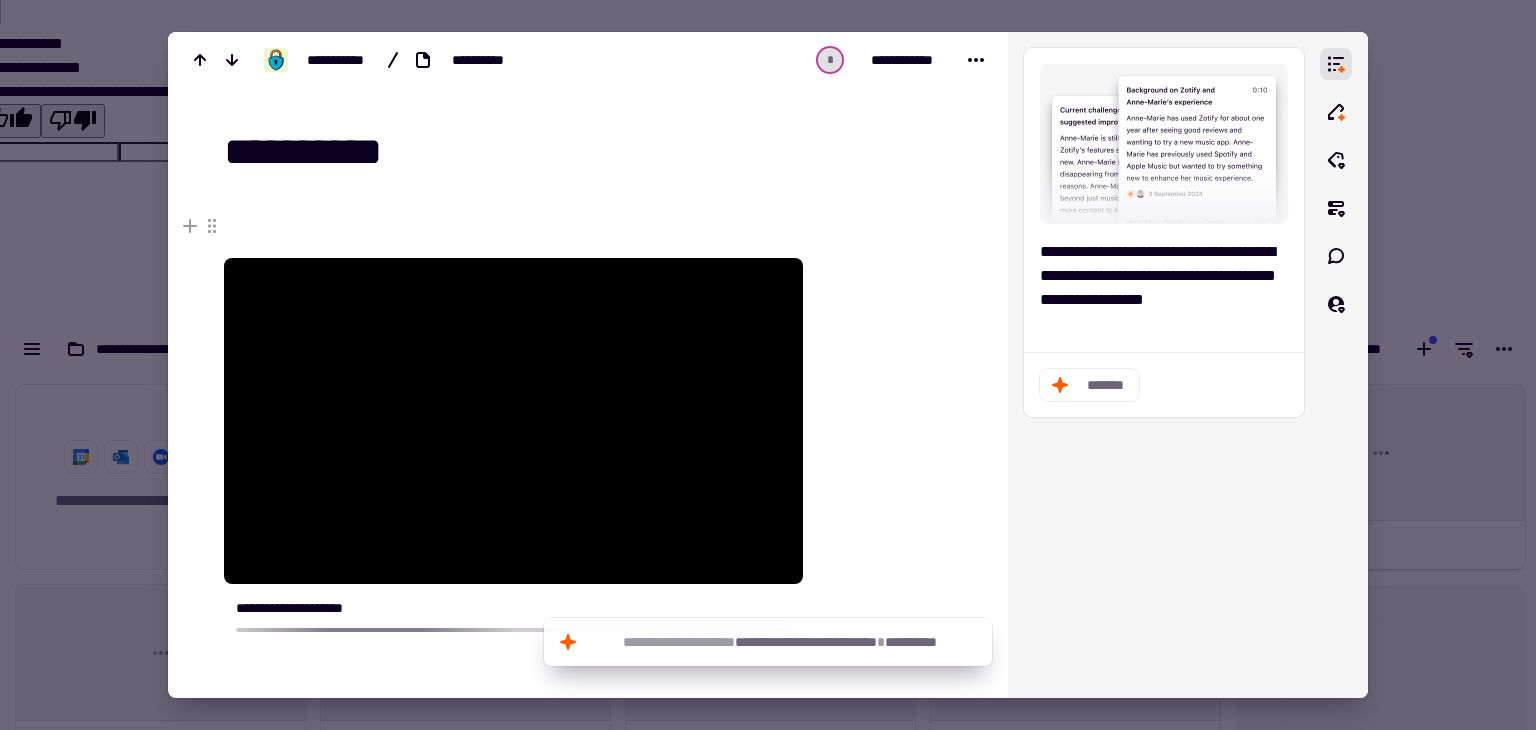 click at bounding box center (768, 365) 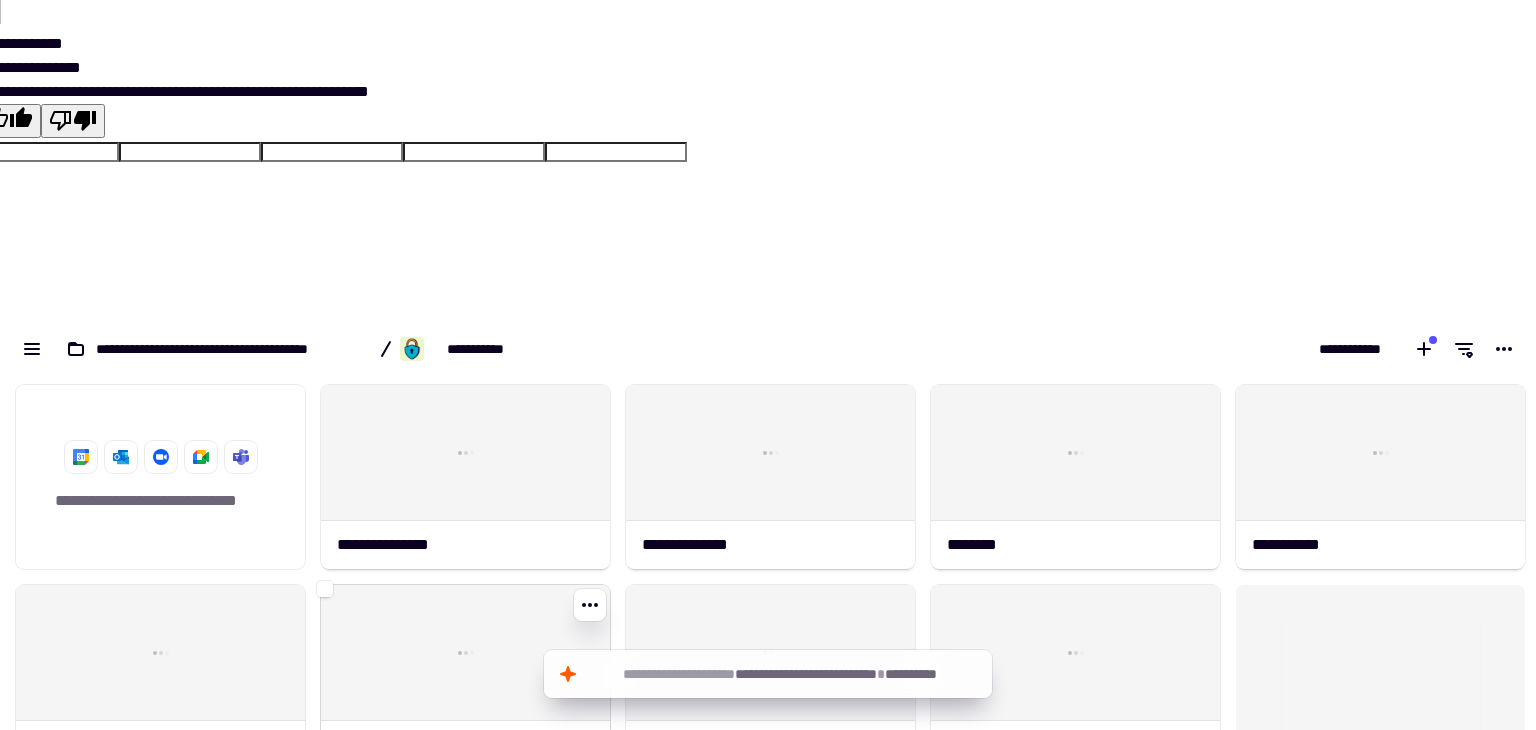 click 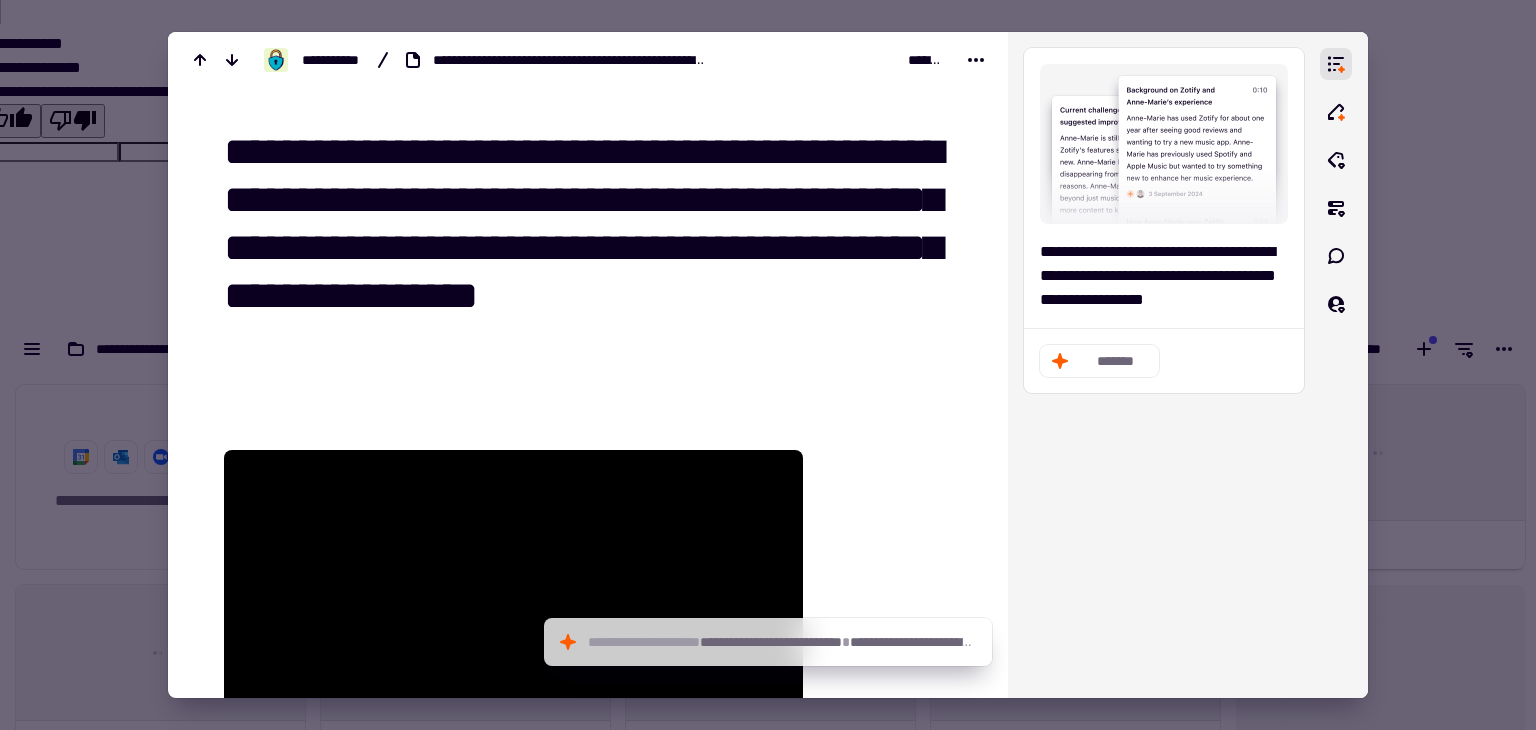 click on "**********" at bounding box center (592, 249) 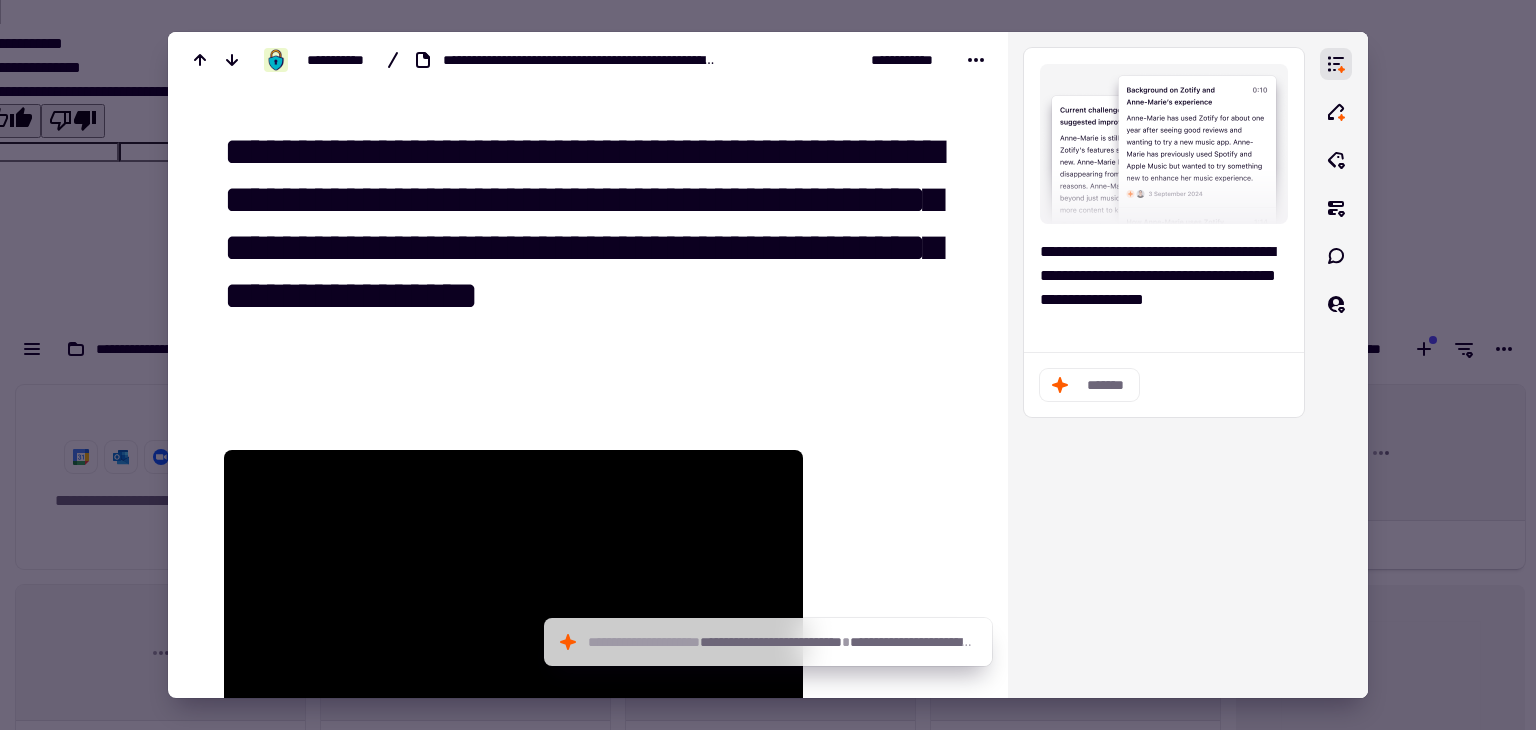 click on "**********" at bounding box center (592, 249) 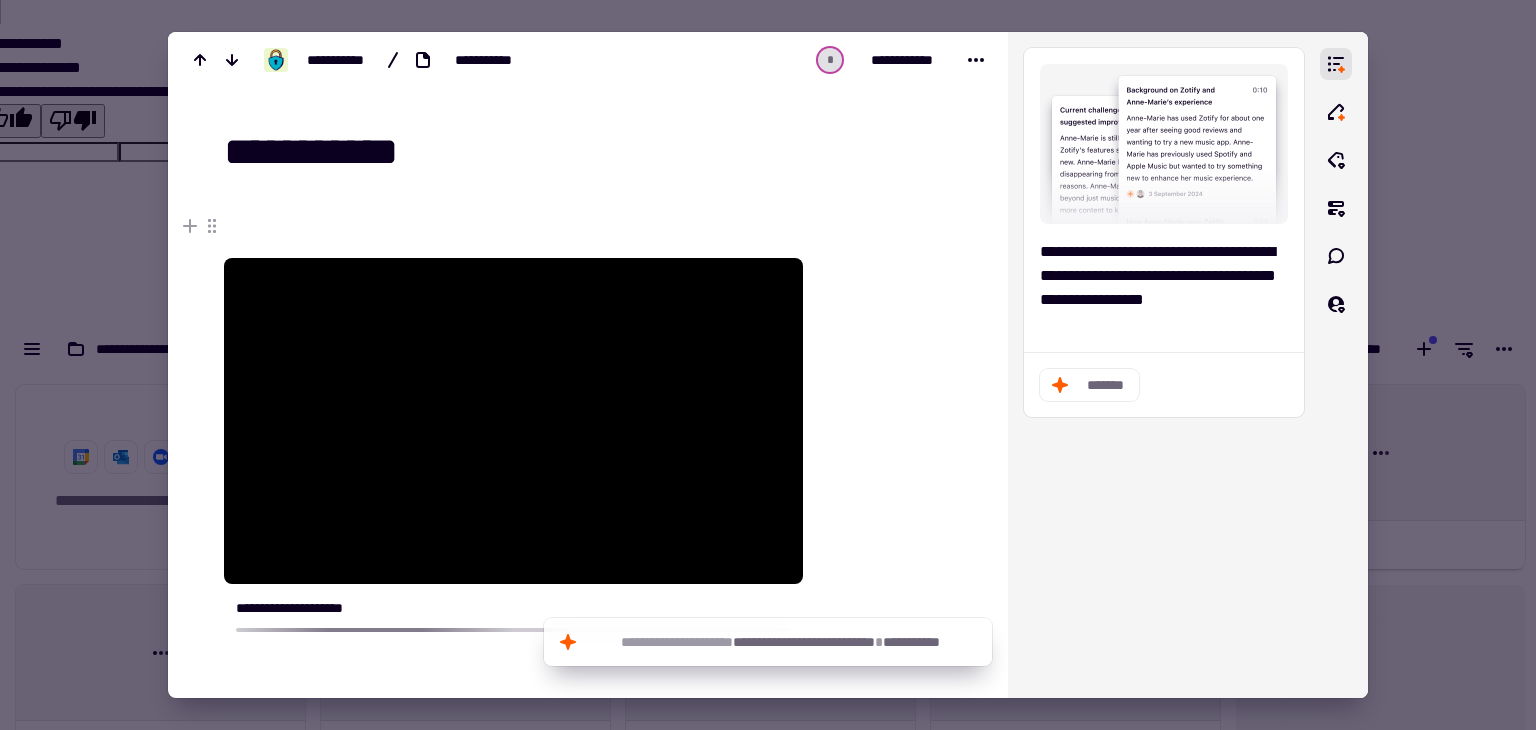 type on "**********" 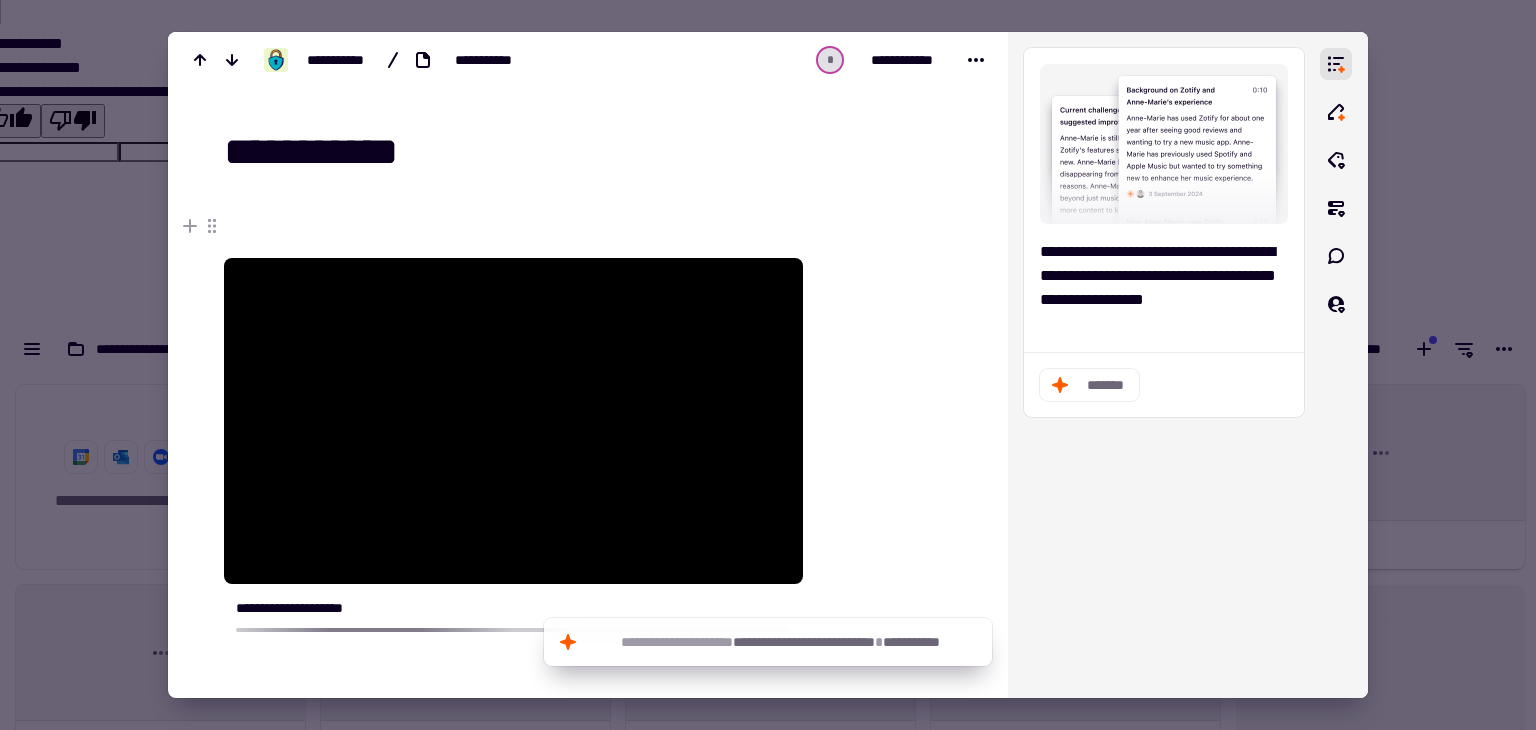 click at bounding box center [768, 365] 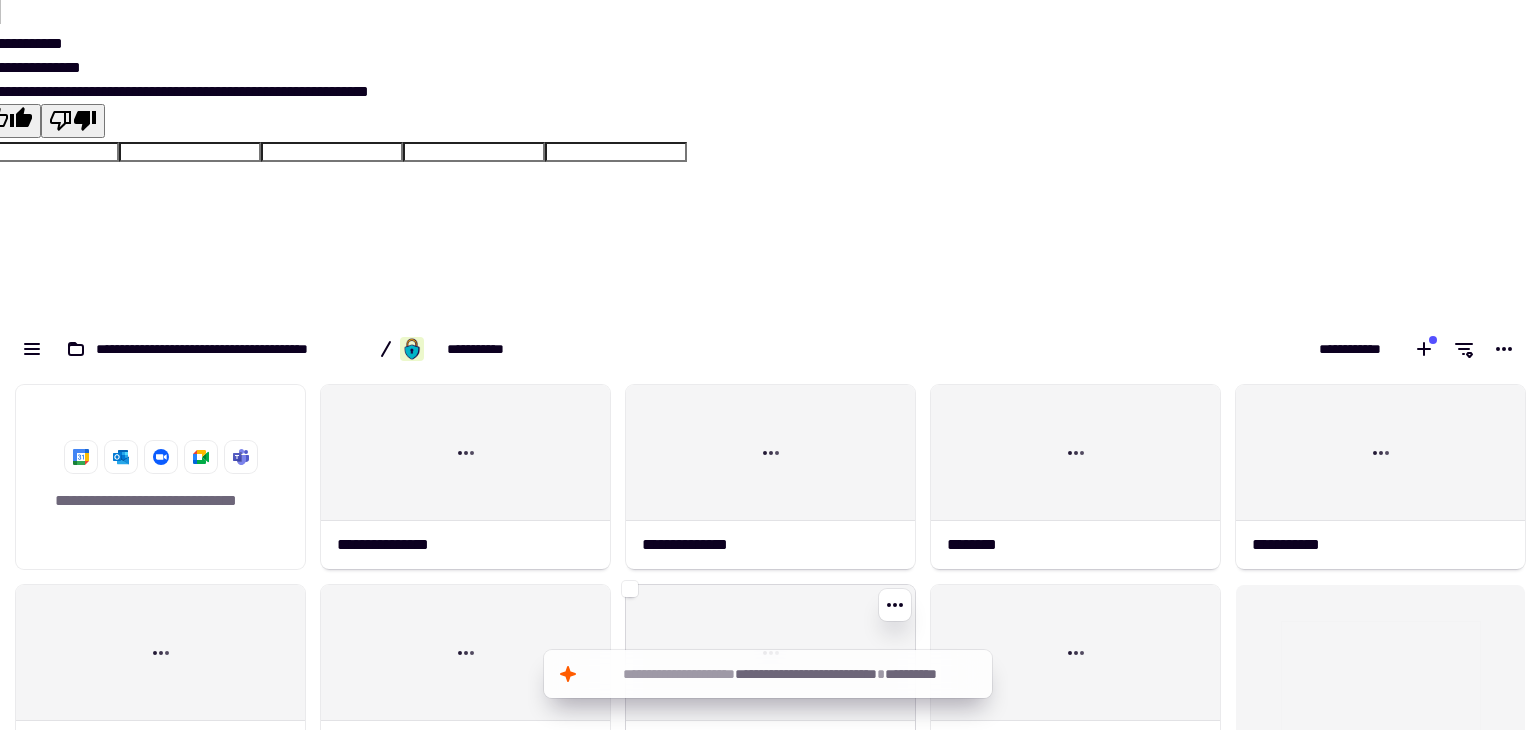click on "**********" 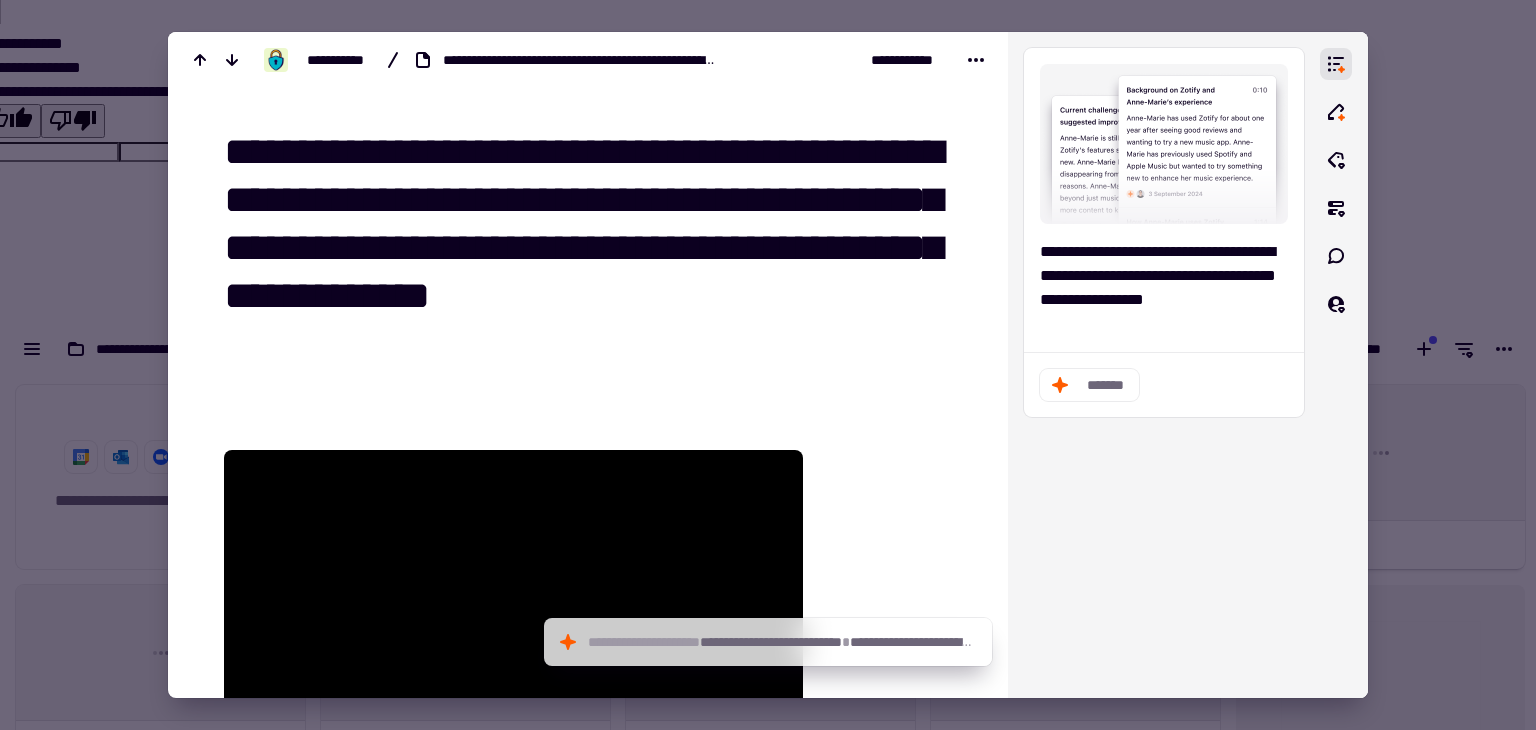 click on "**********" at bounding box center [592, 249] 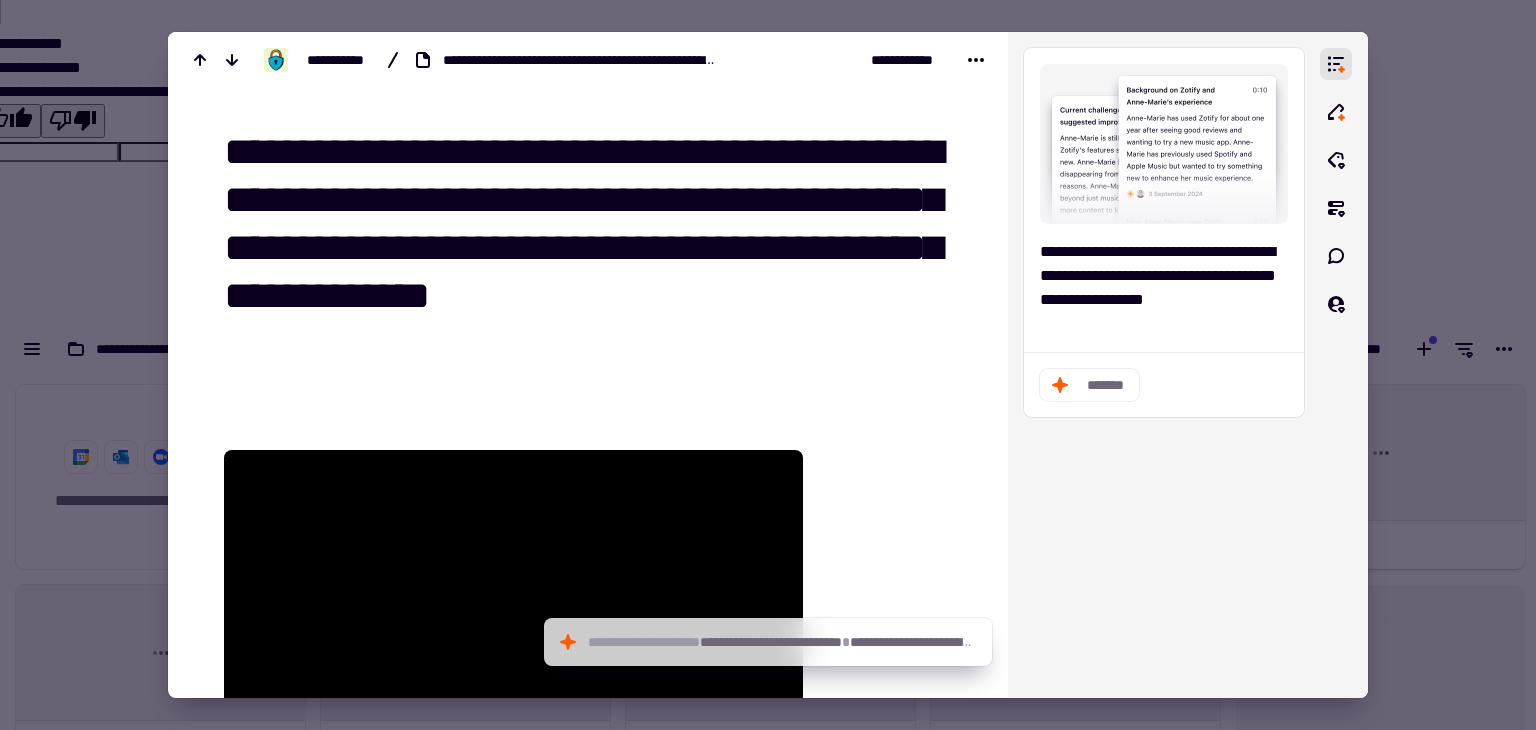 click on "**********" at bounding box center (592, 249) 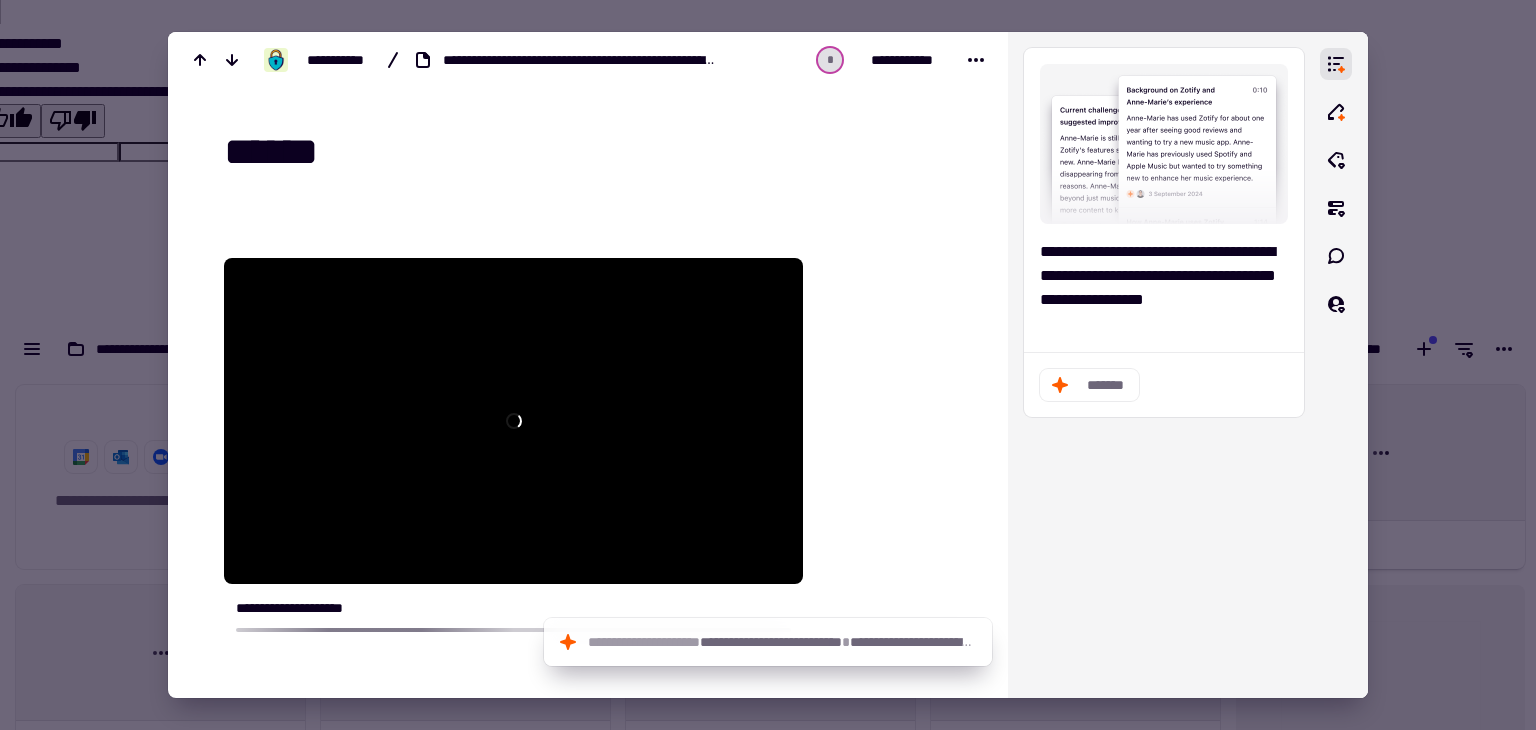 type on "*******" 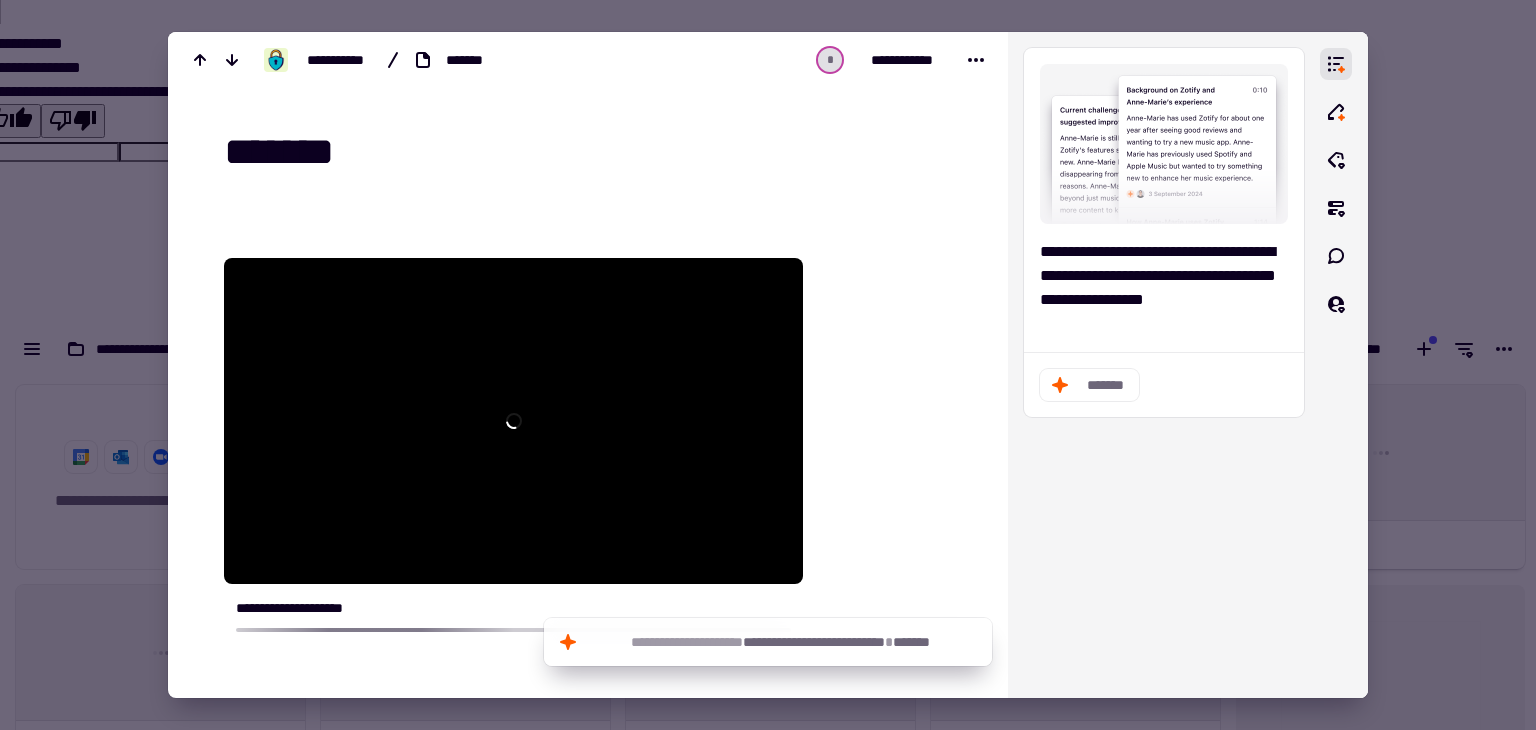 click at bounding box center (768, 365) 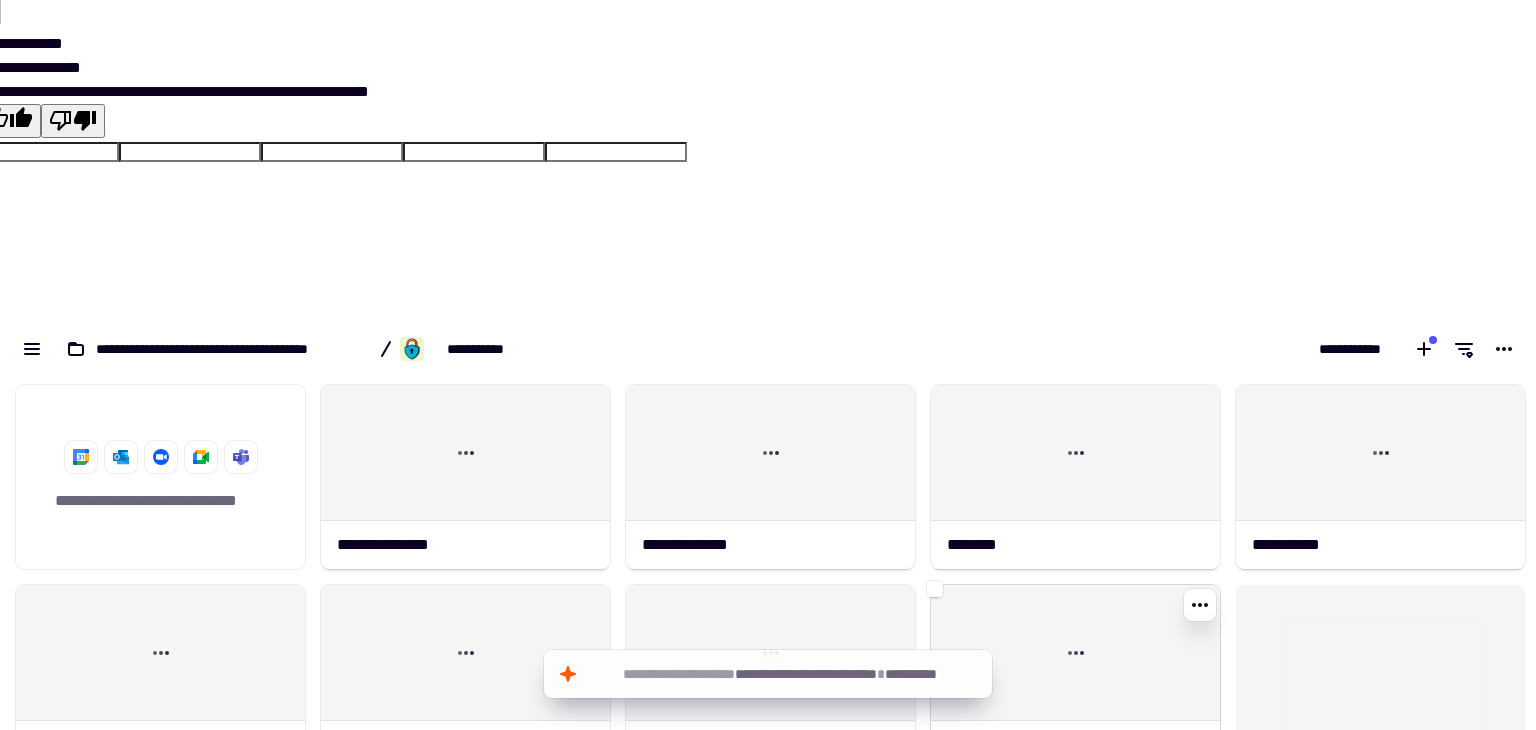 click 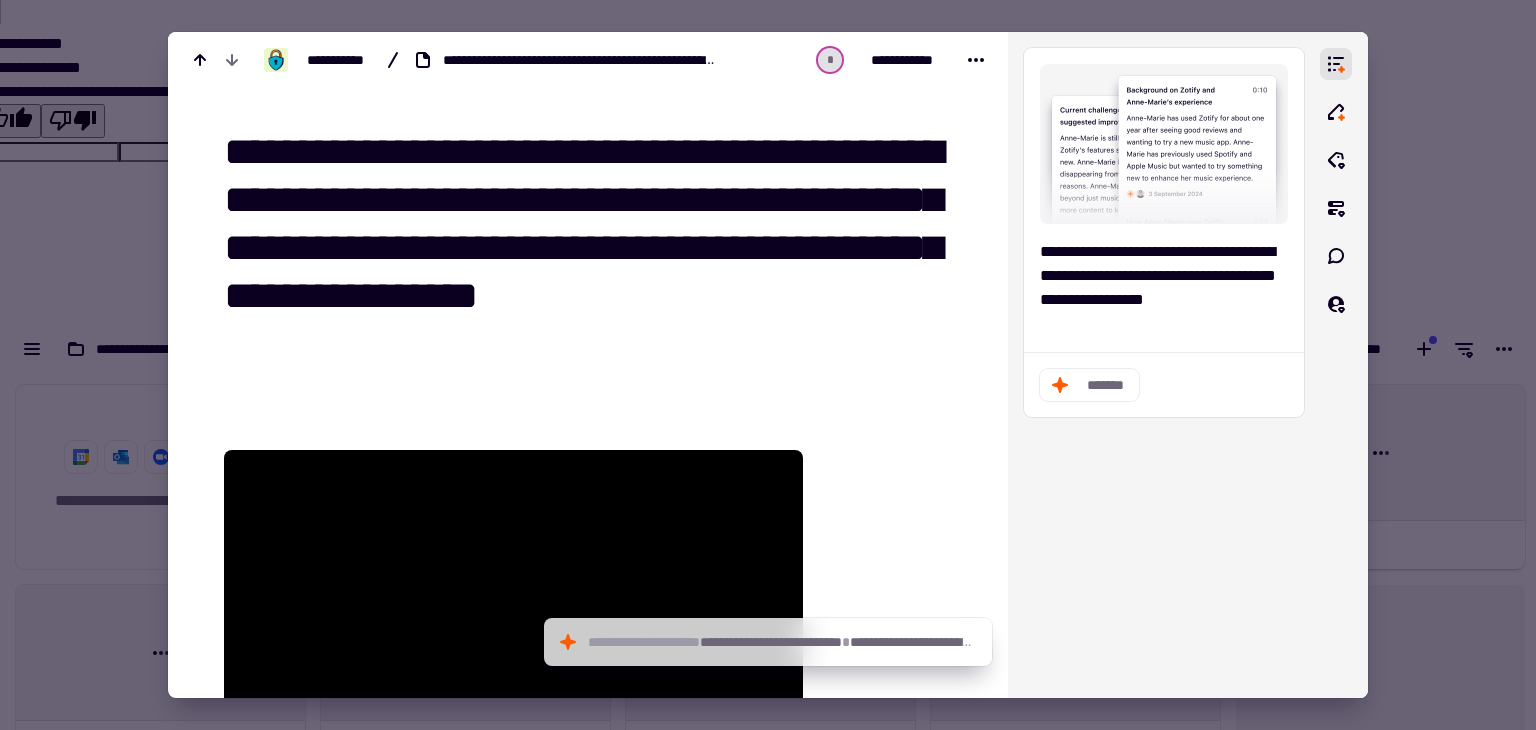 click on "**********" at bounding box center [592, 249] 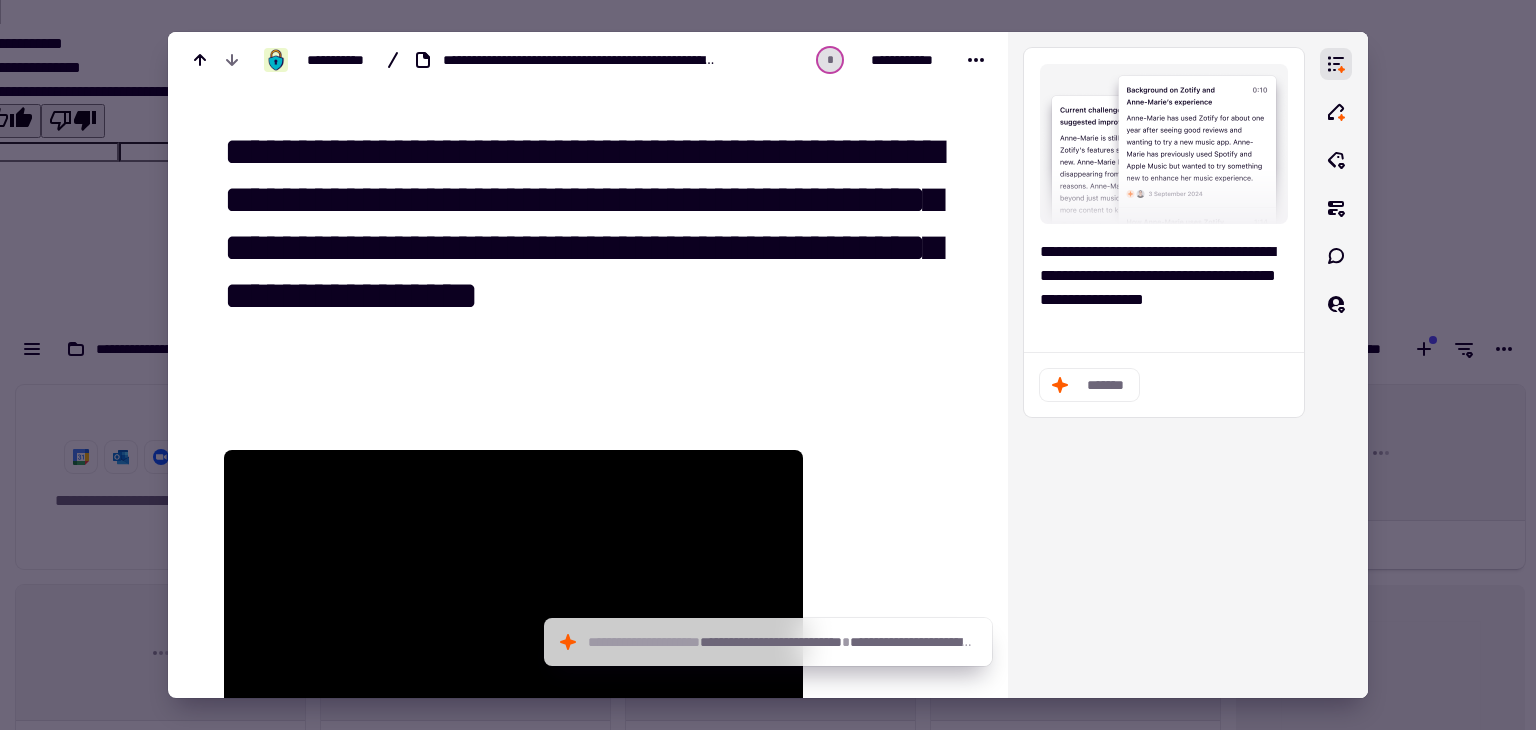 click on "**********" at bounding box center (592, 249) 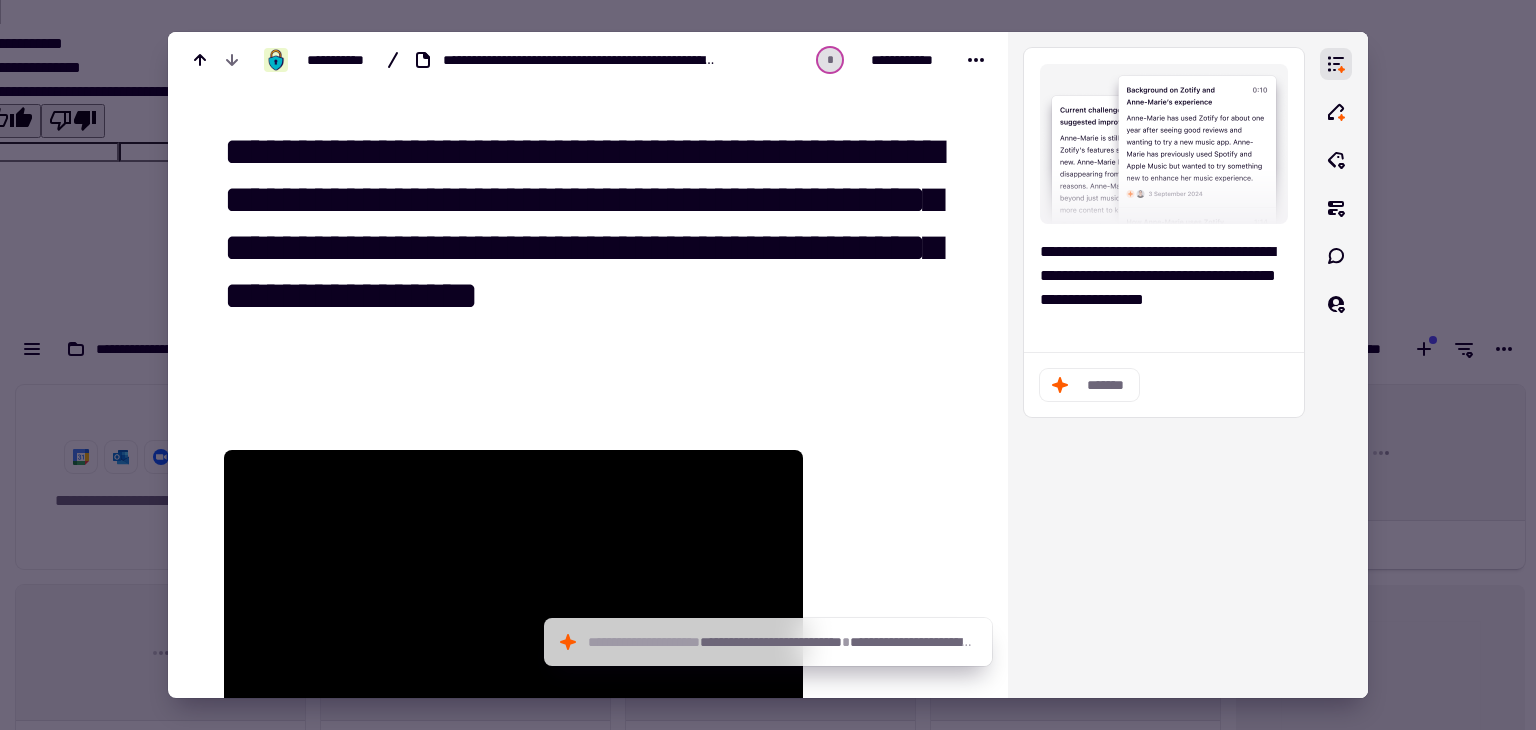 click on "**********" at bounding box center (592, 249) 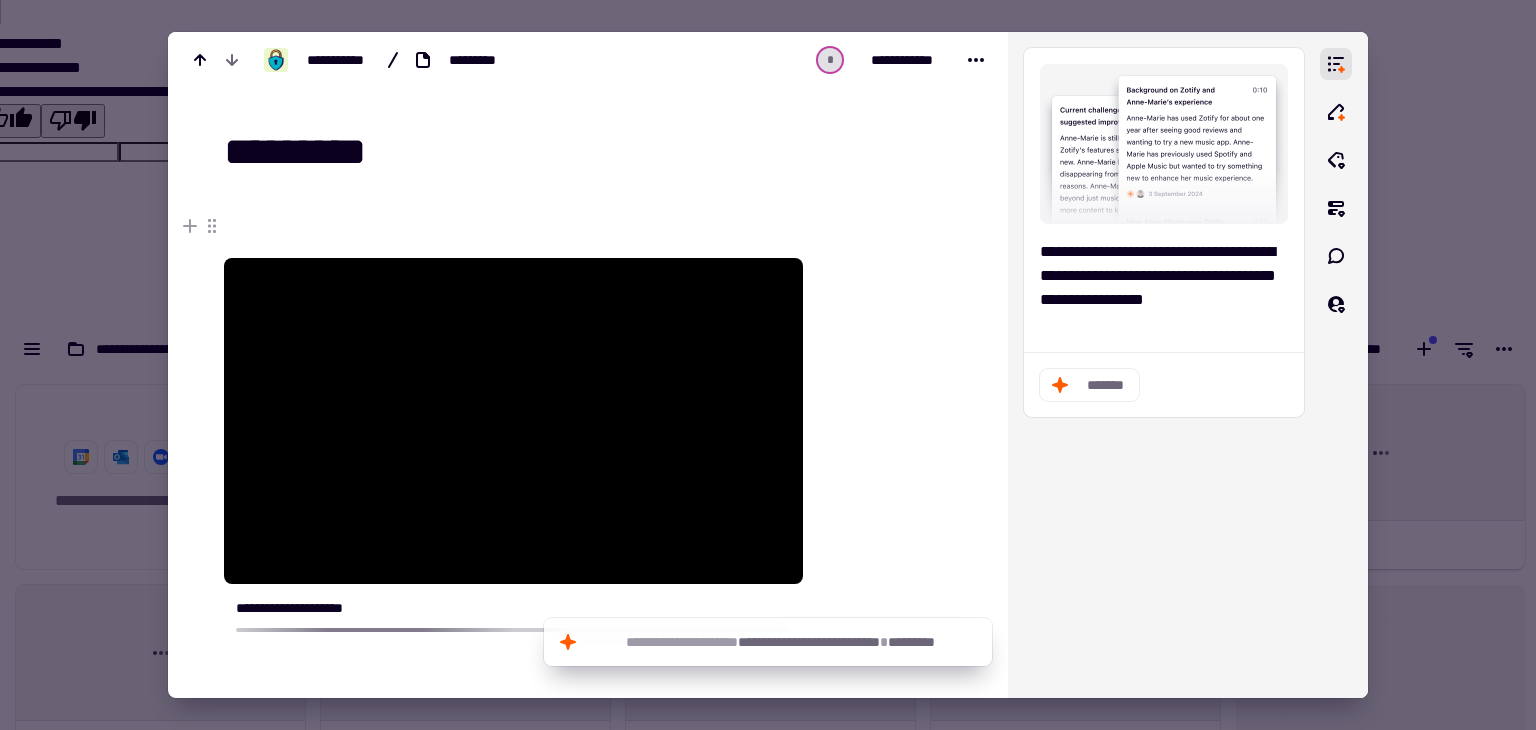 type on "*********" 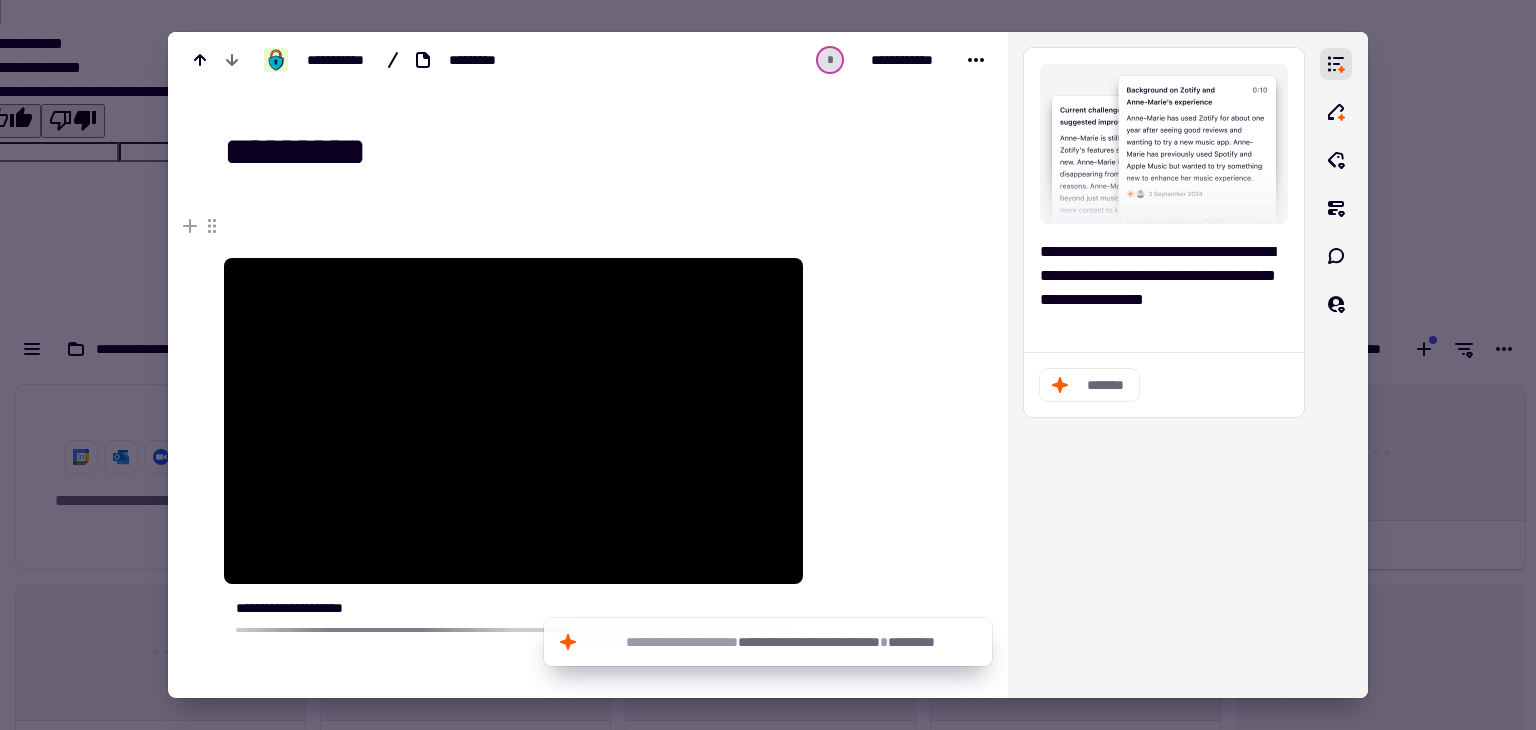 click at bounding box center (768, 365) 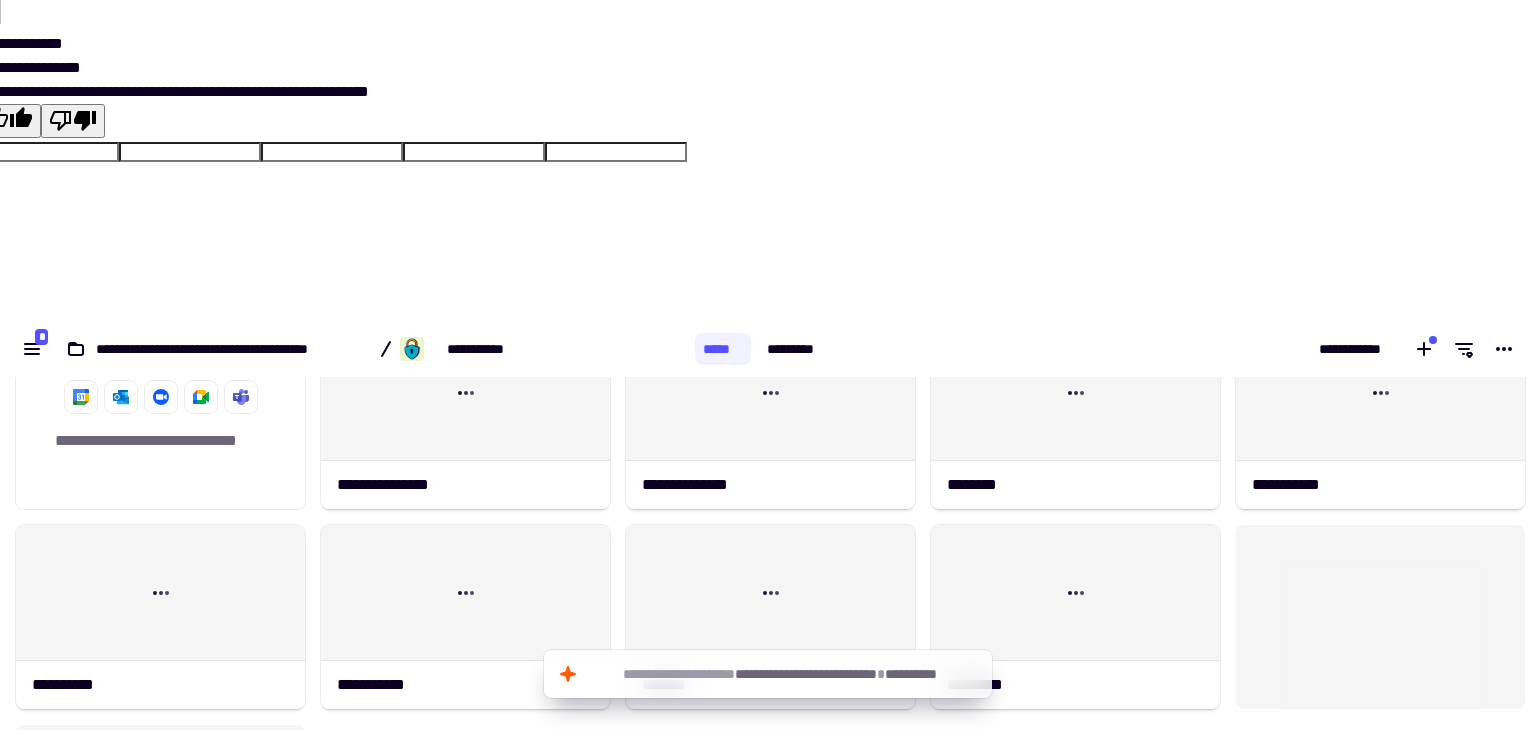 scroll, scrollTop: 0, scrollLeft: 0, axis: both 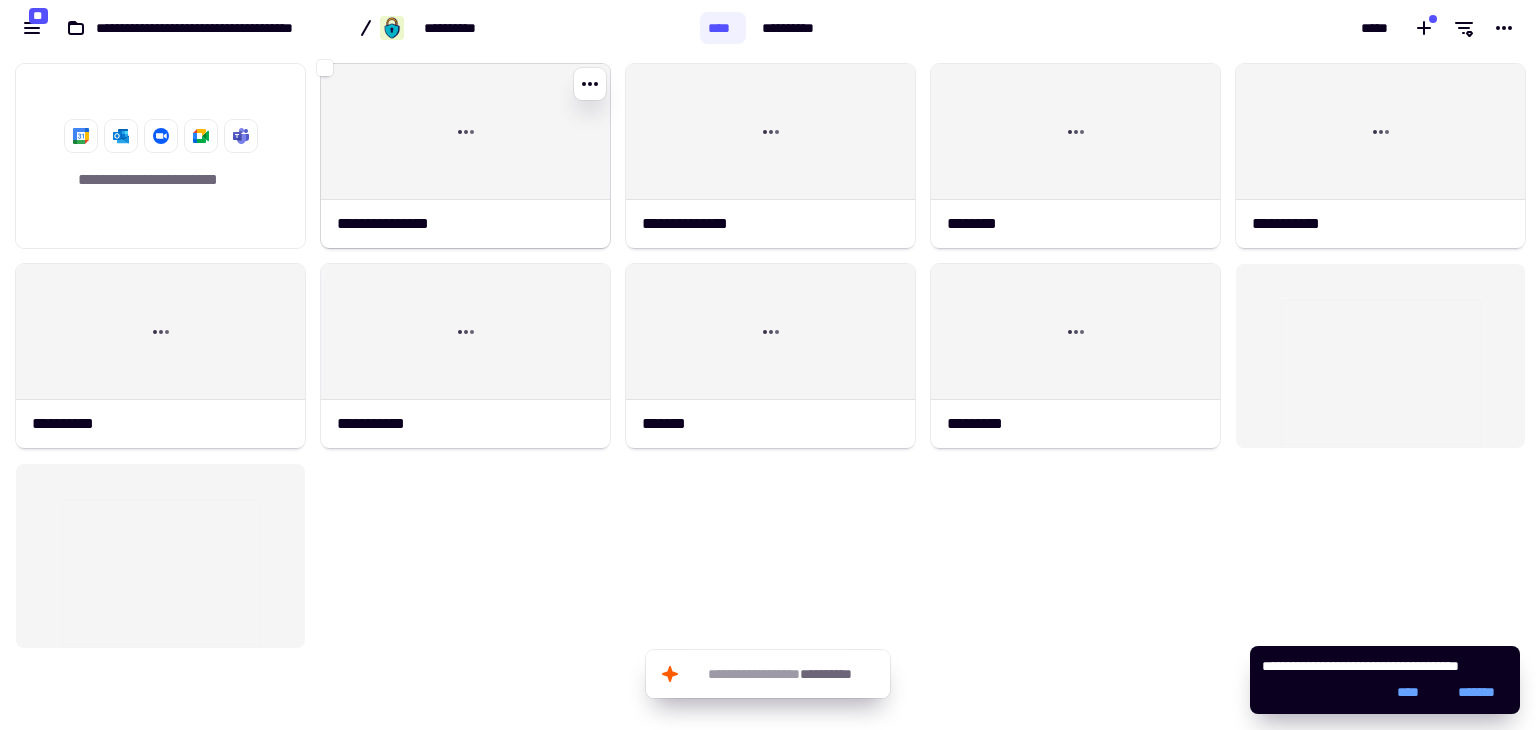 click 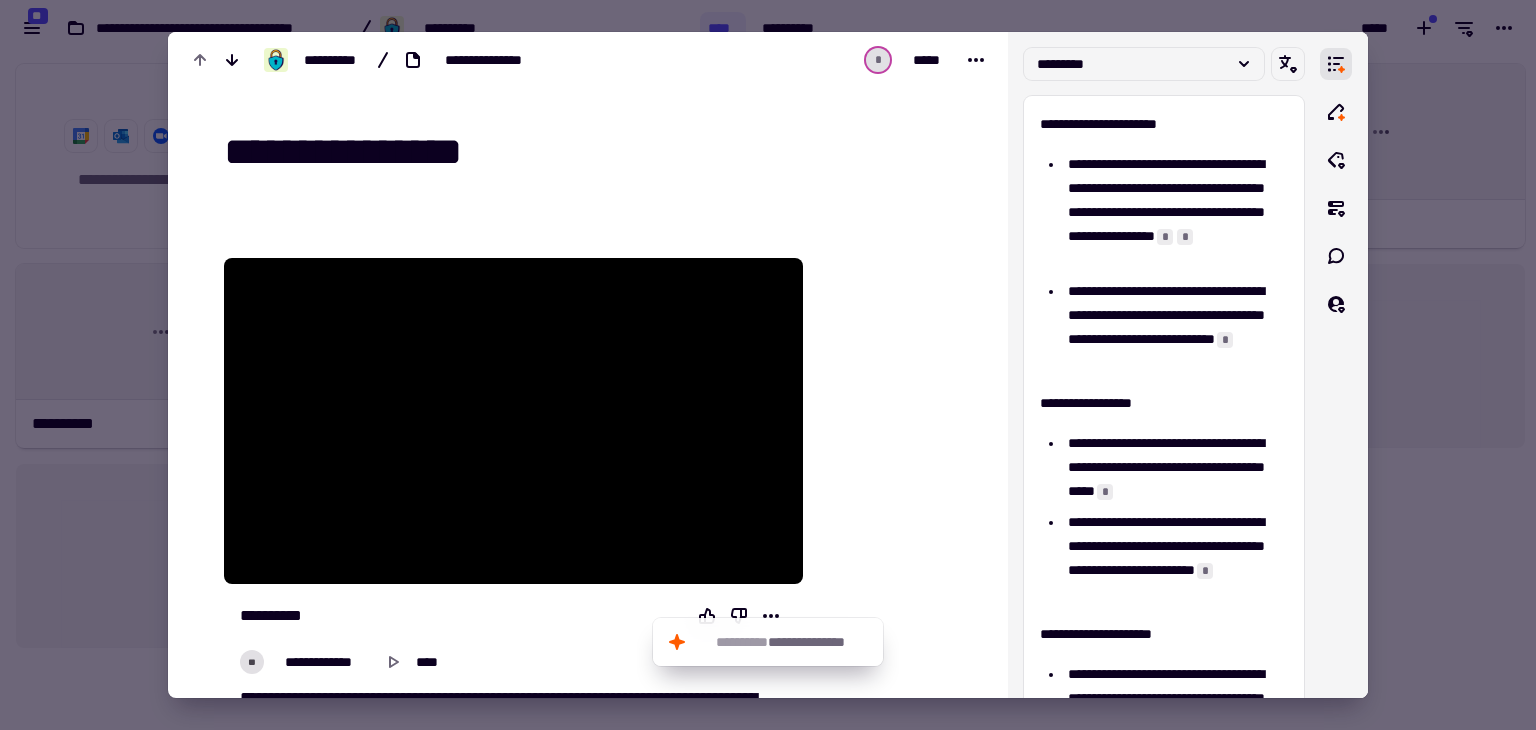 click at bounding box center [768, 365] 